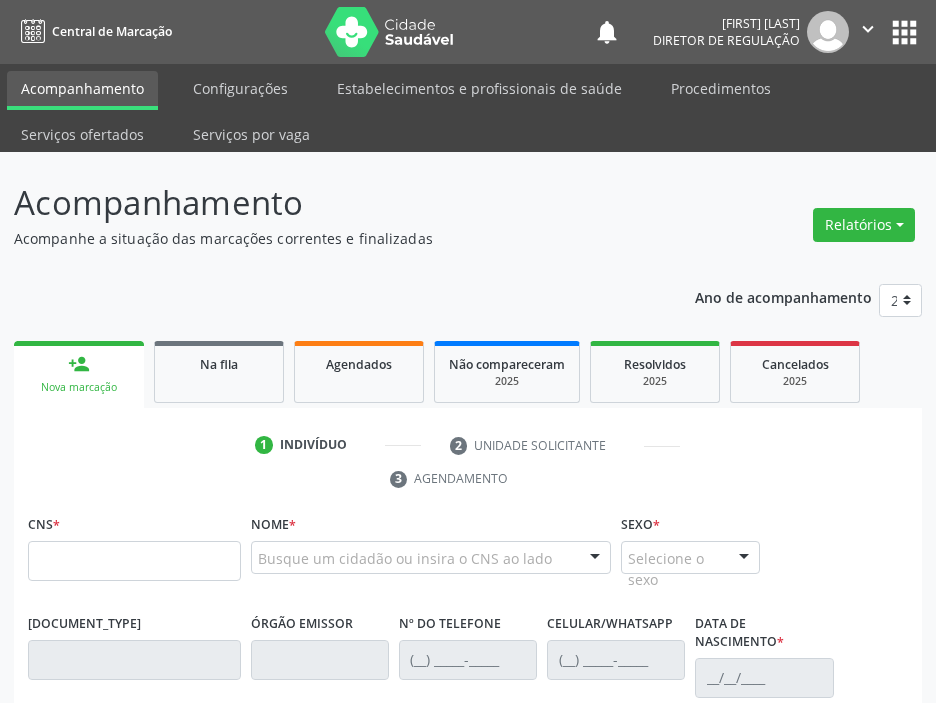 scroll, scrollTop: 0, scrollLeft: 0, axis: both 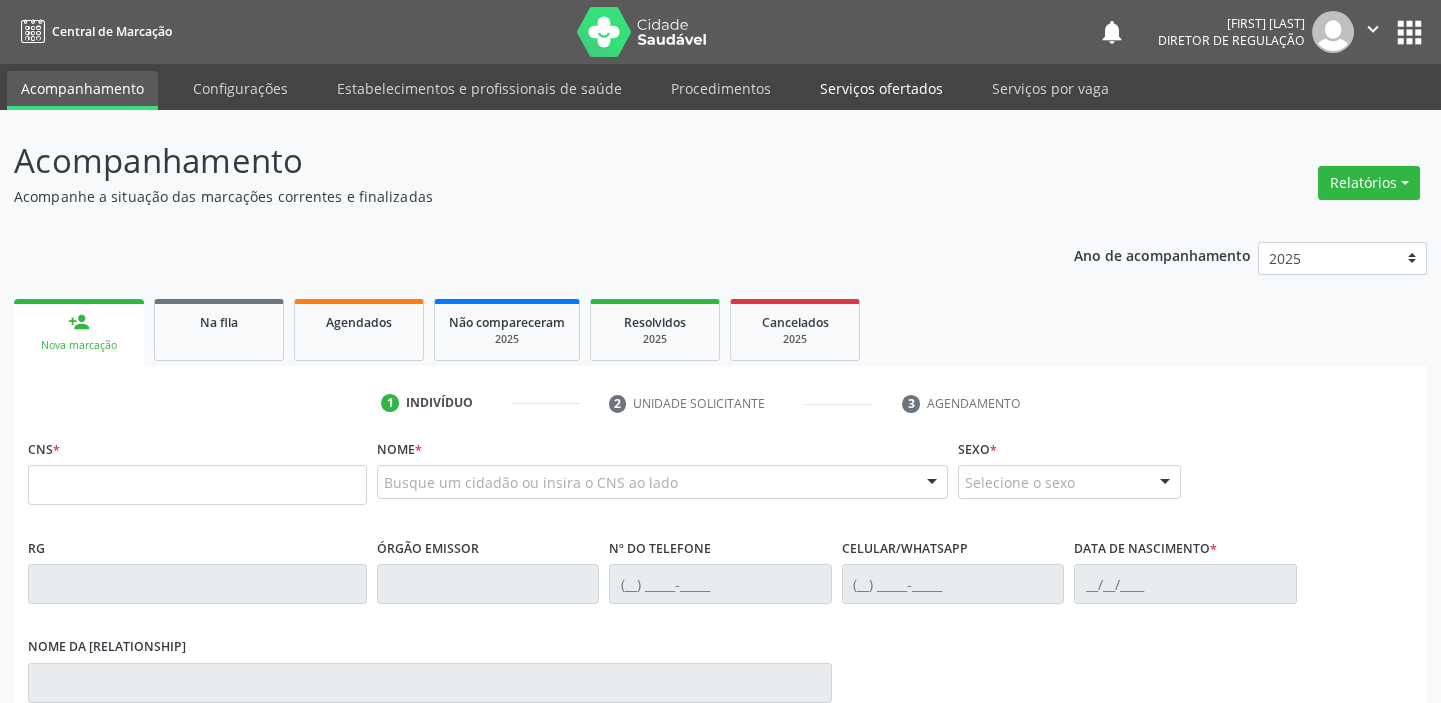 click on "Serviços ofertados" at bounding box center [881, 88] 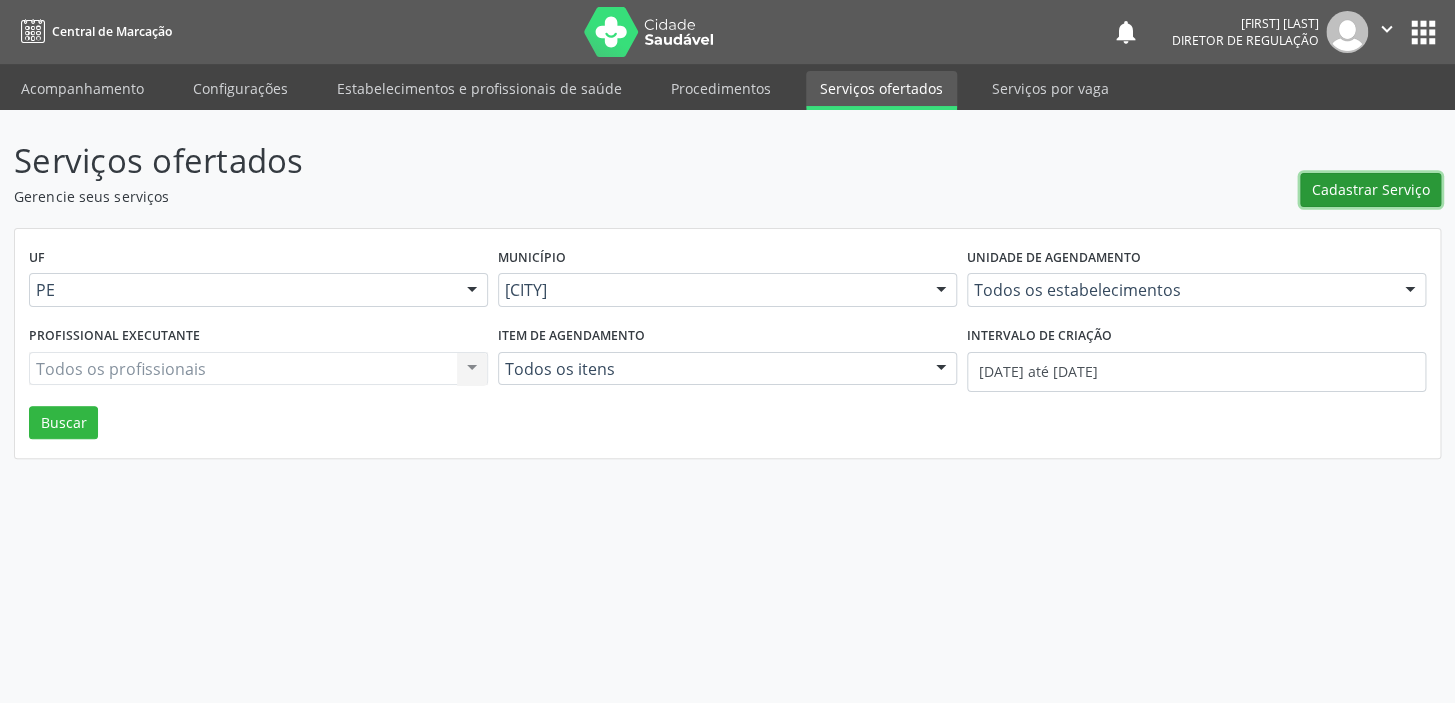 click on "Cadastrar Serviço" at bounding box center [1371, 189] 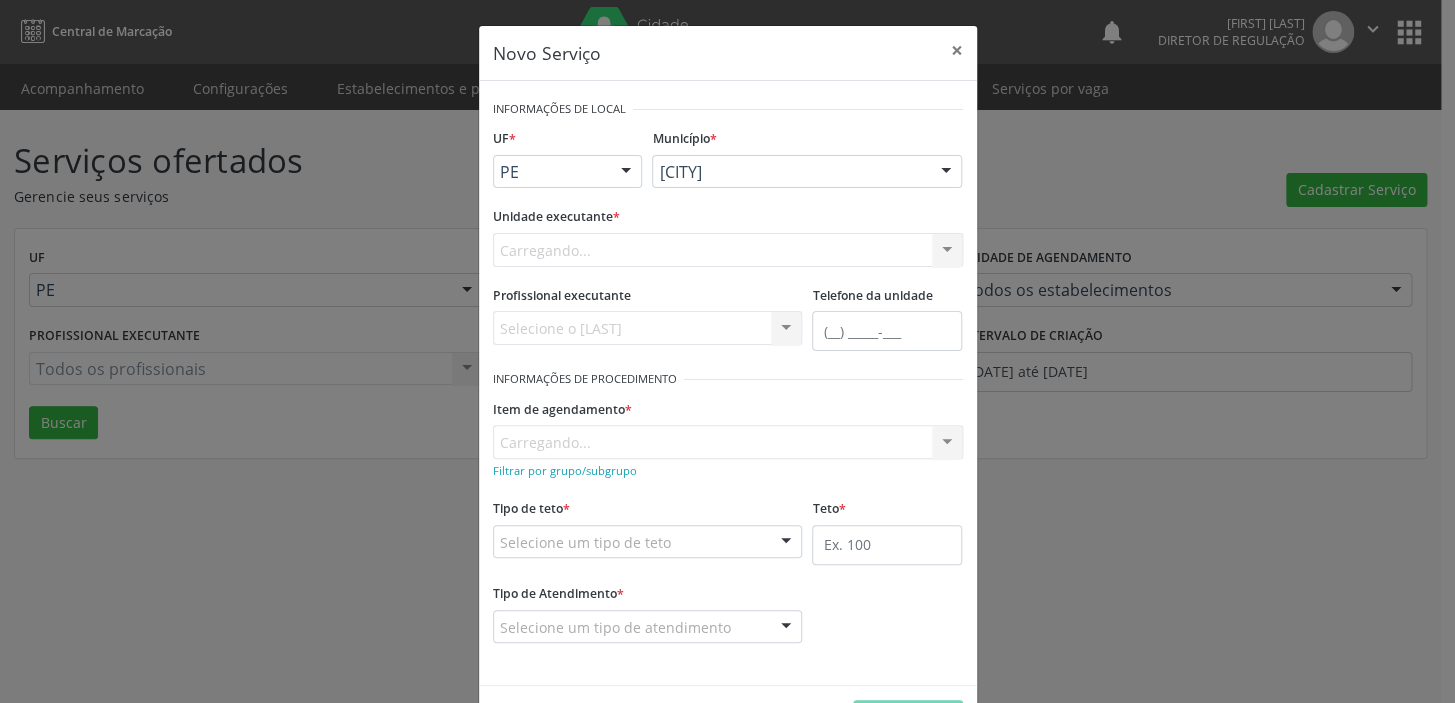 scroll, scrollTop: 0, scrollLeft: 0, axis: both 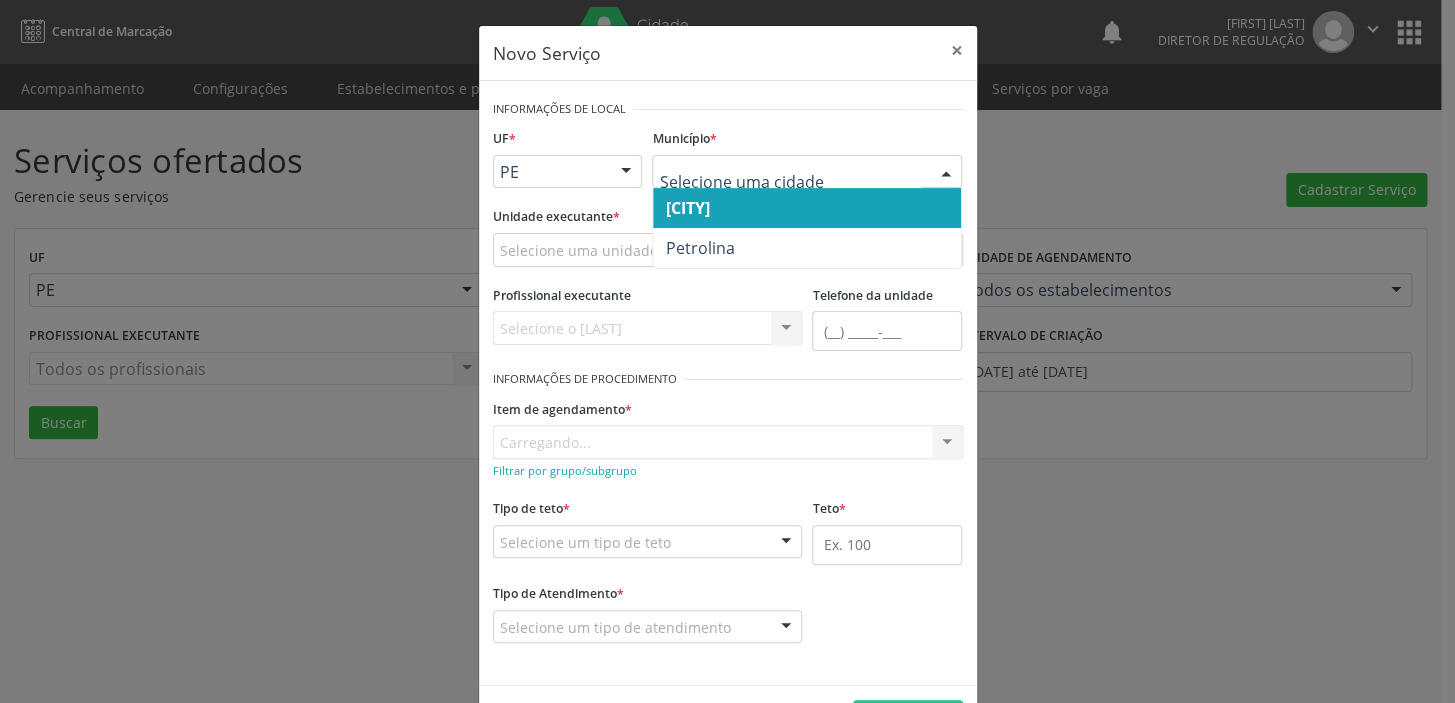 click on "[CITY]" at bounding box center (807, 208) 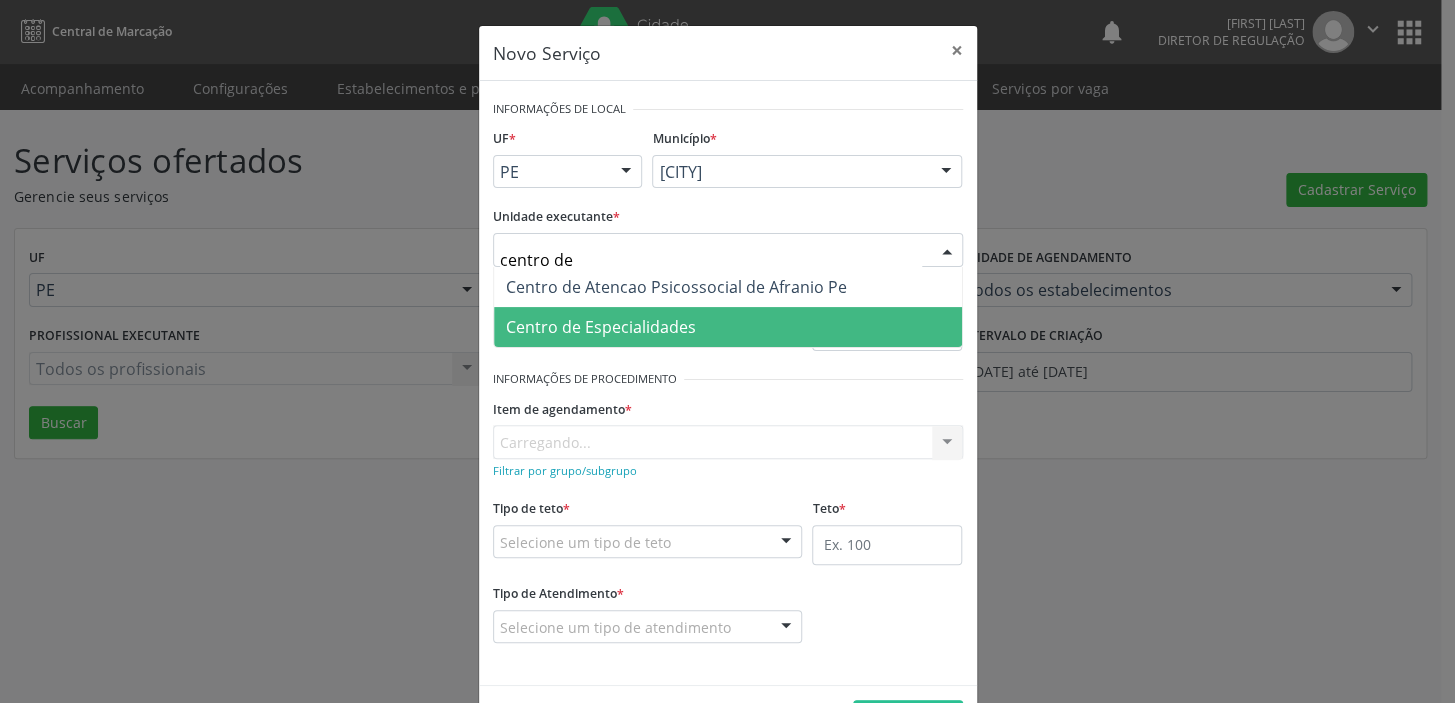 click on "Centro de Especialidades" at bounding box center (601, 327) 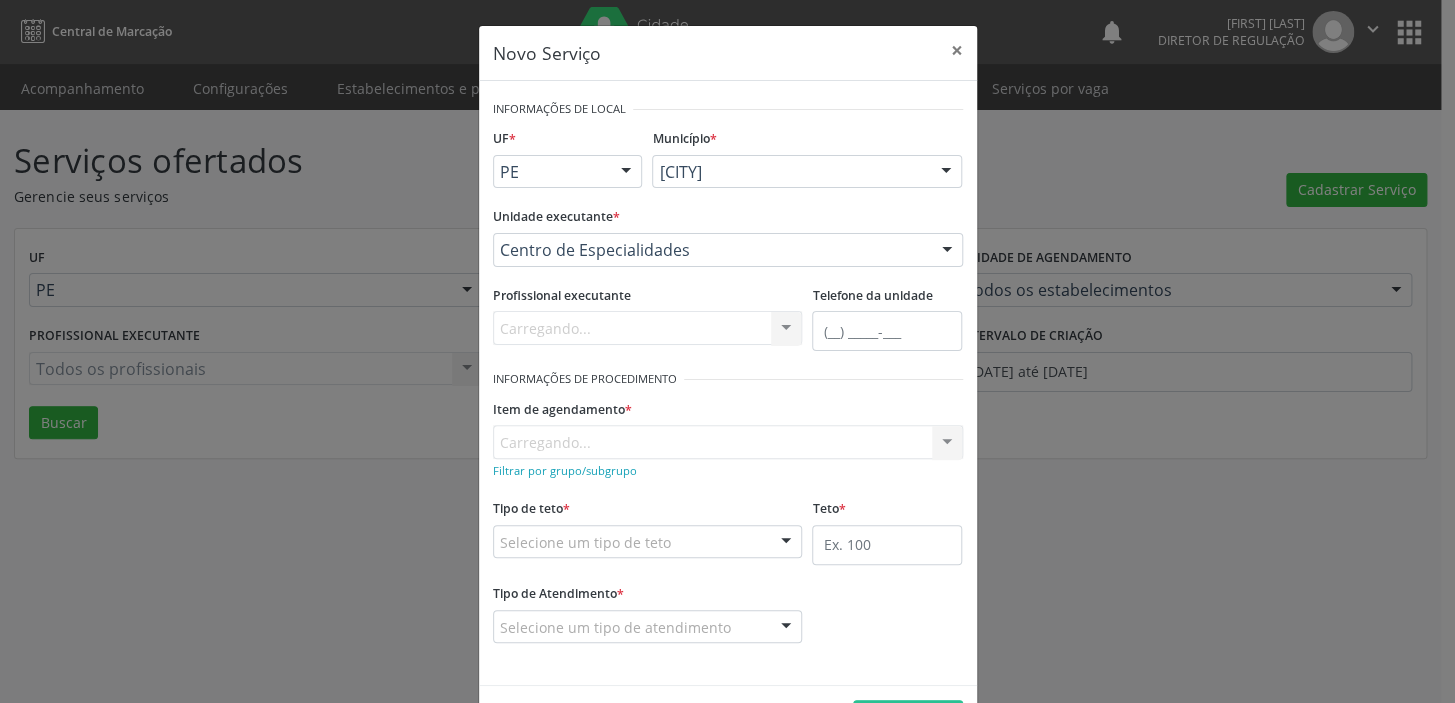 click on "Item de agendamento
*
Carregando...
No elements found. Consider changing the search query.   List is empty." at bounding box center (728, 250) 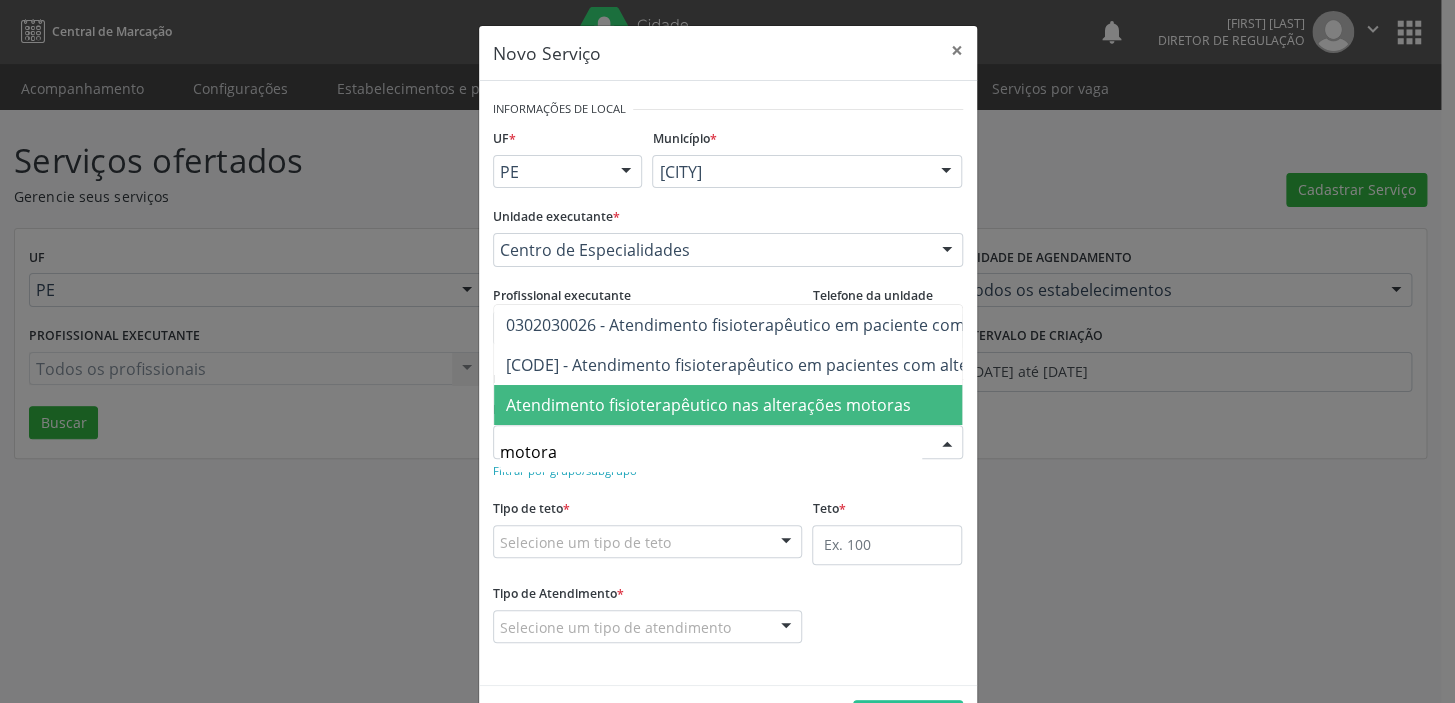 click on "Atendimento fisioterapêutico nas alterações motoras" at bounding box center (708, 405) 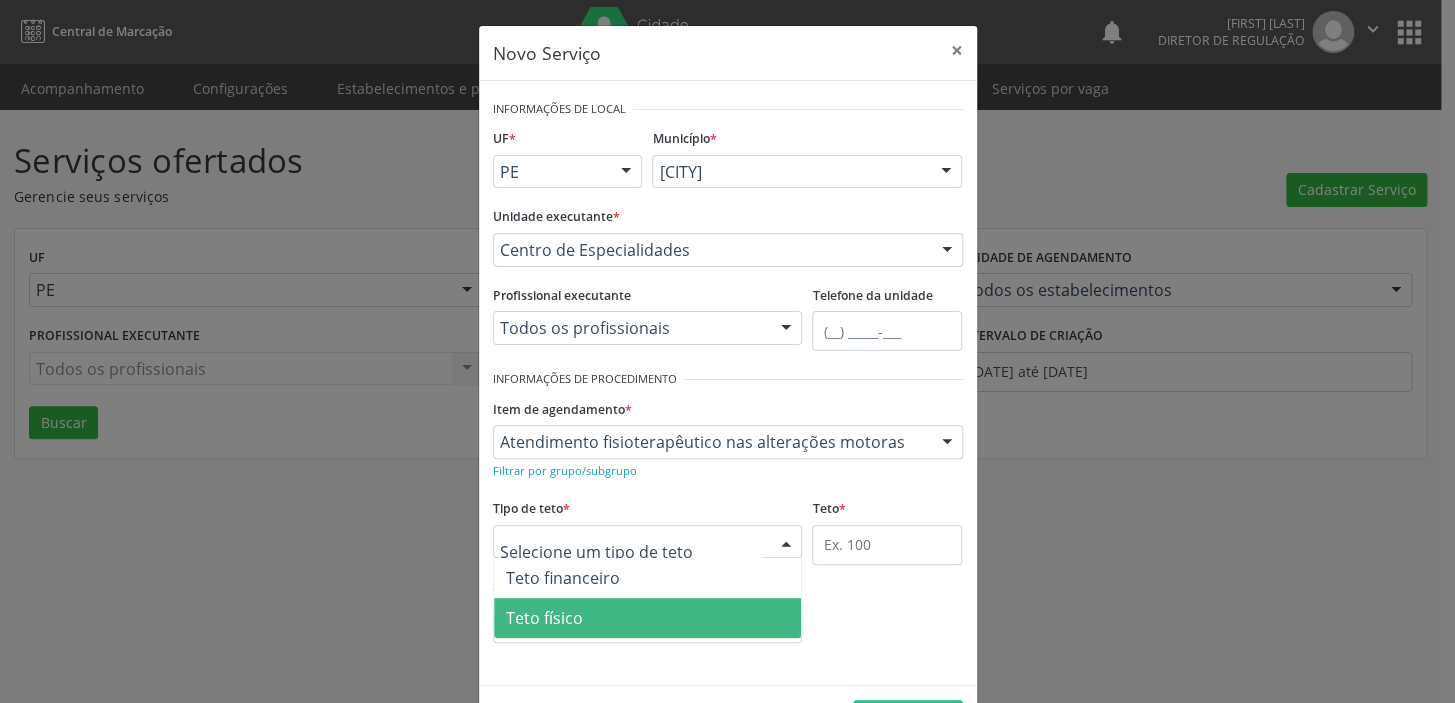 click on "Teto físico" at bounding box center [648, 618] 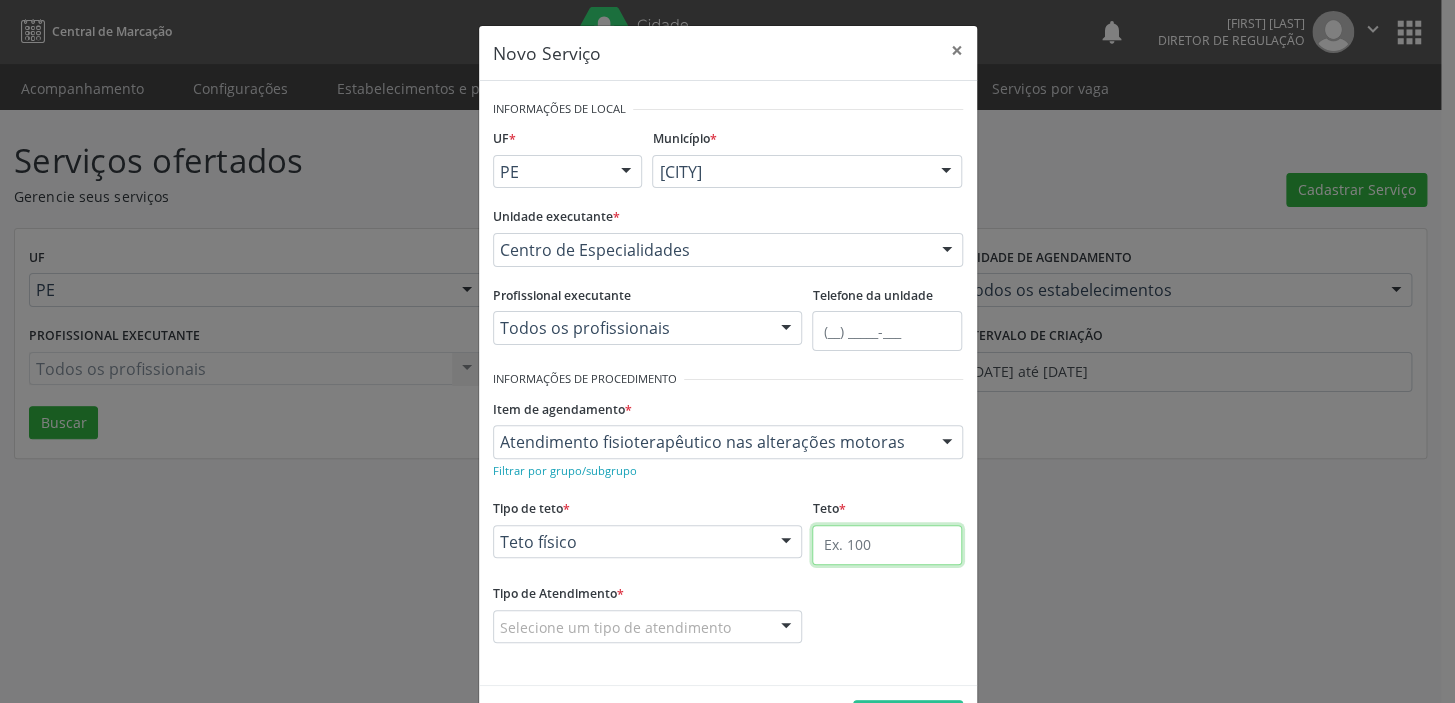click at bounding box center [887, 545] 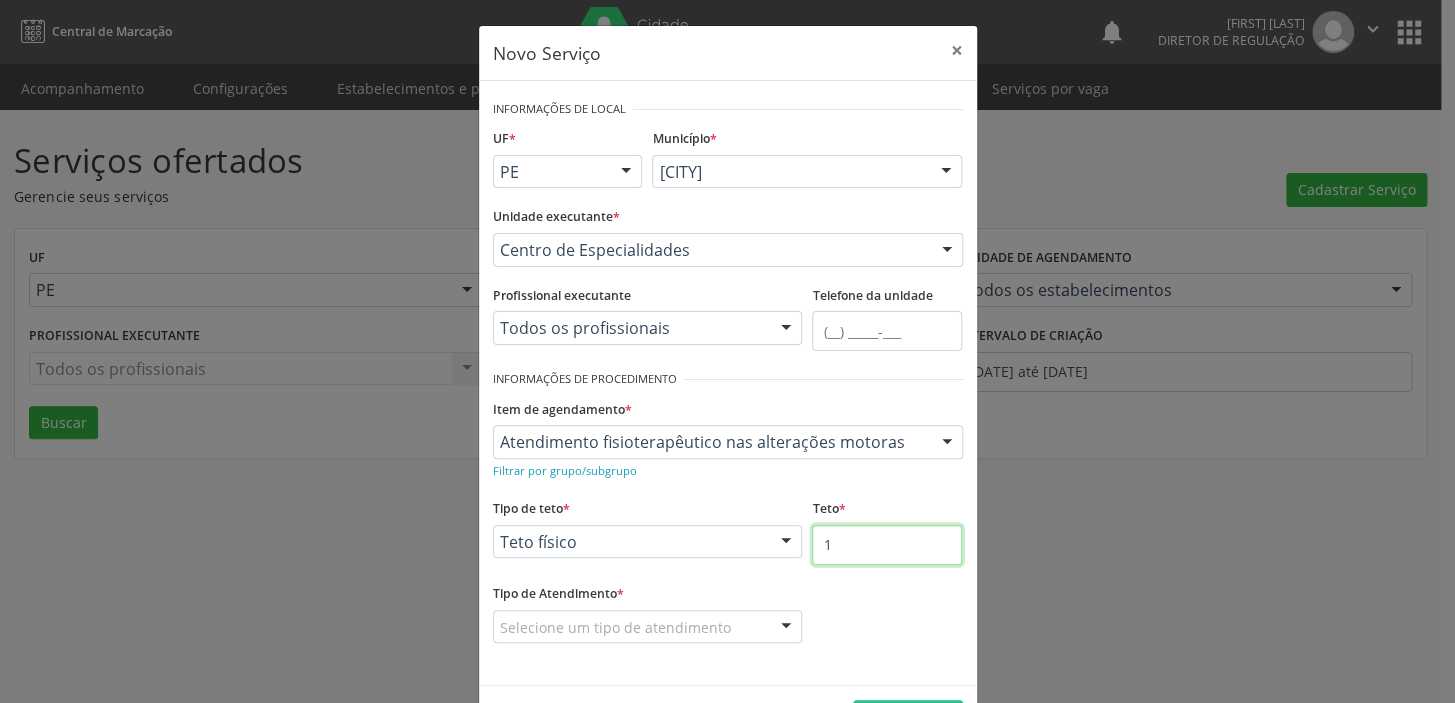 type on "1" 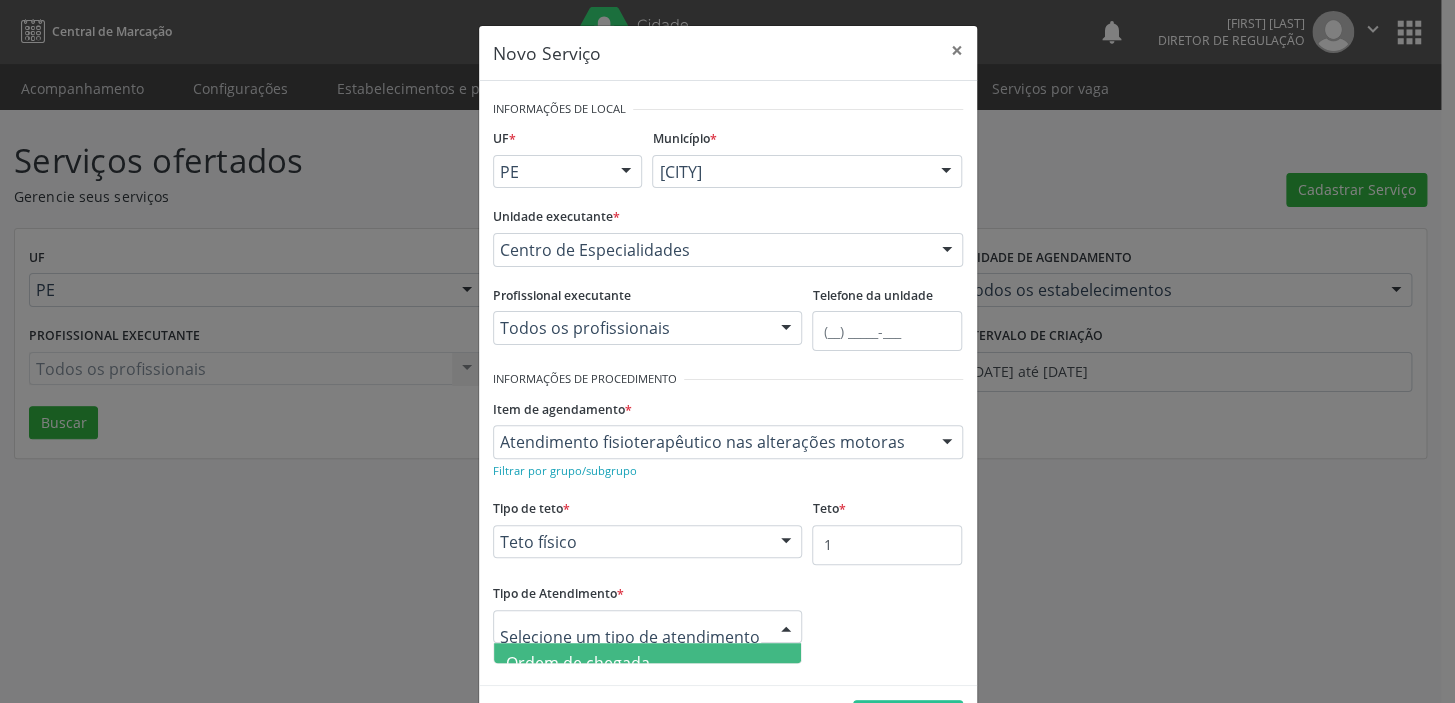 click on "Ordem de chegada" at bounding box center [648, 663] 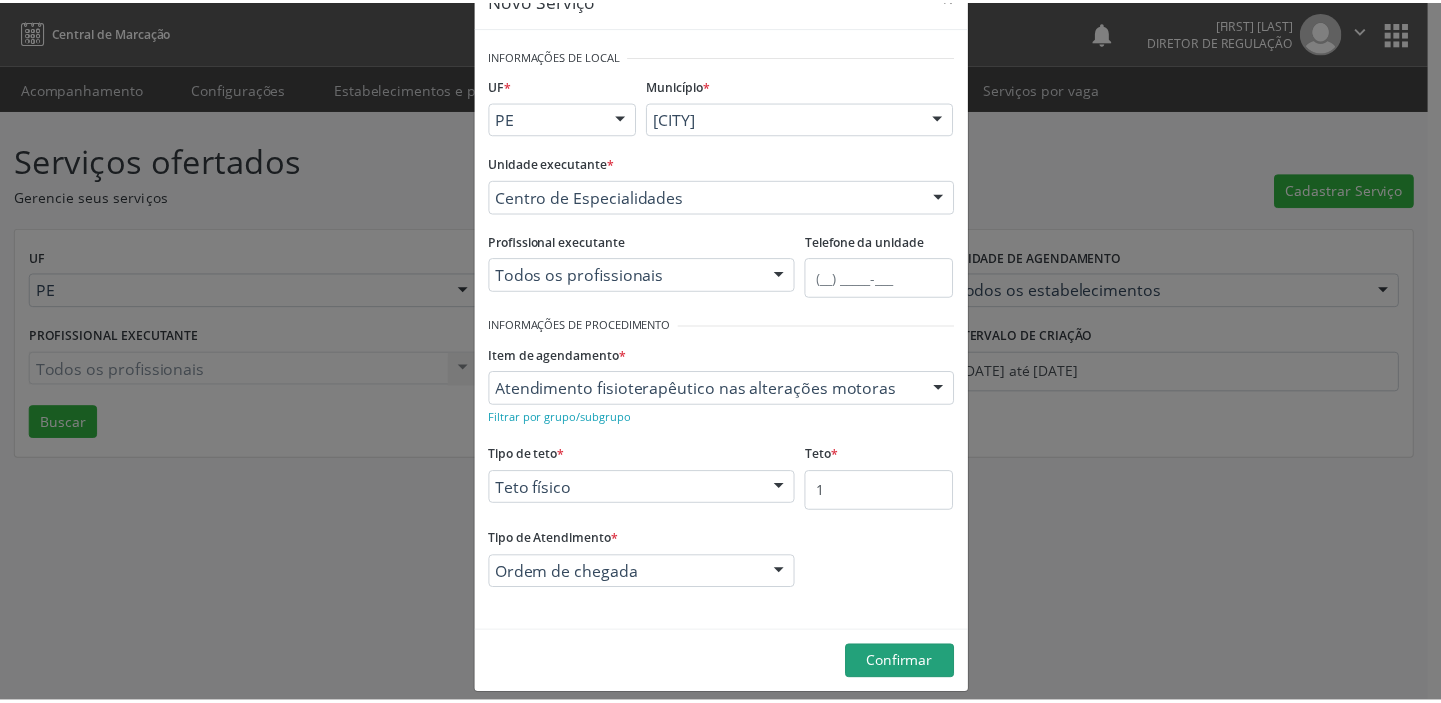 scroll, scrollTop: 69, scrollLeft: 0, axis: vertical 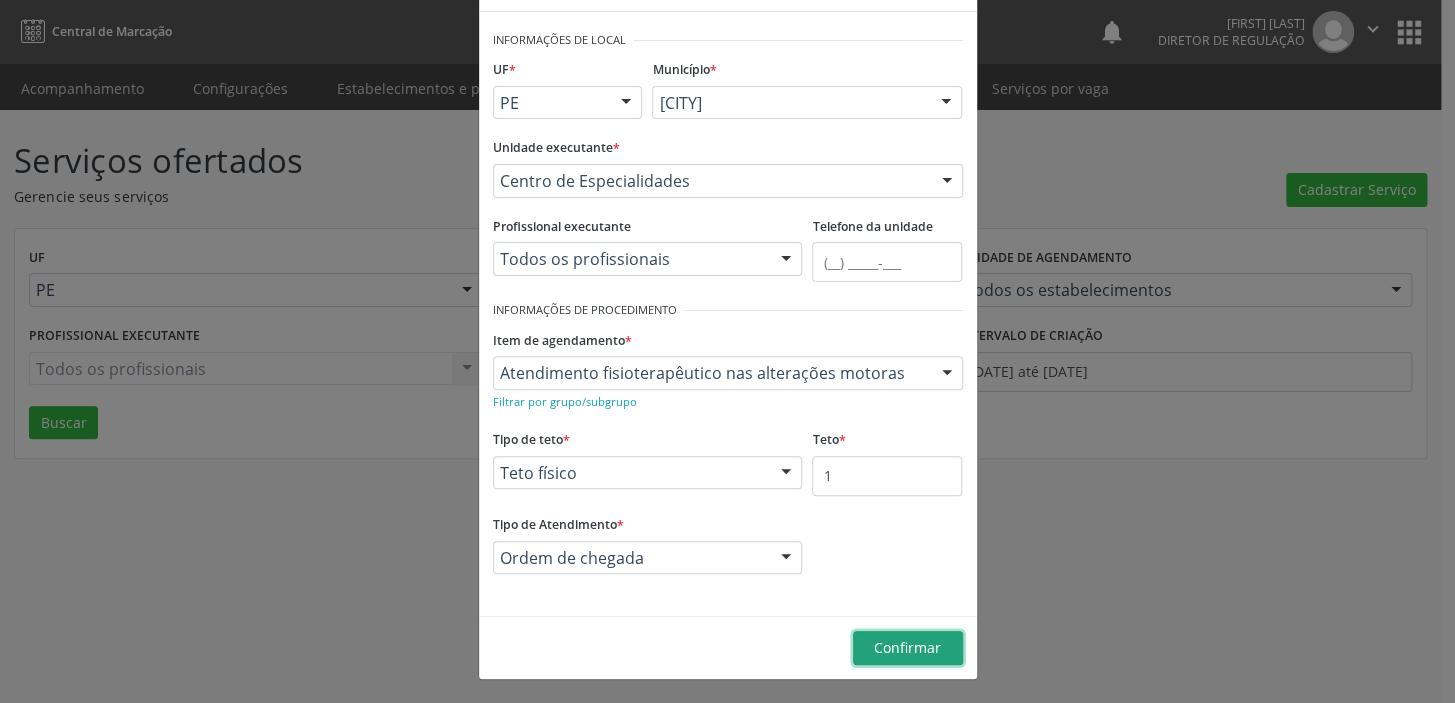 click on "Confirmar" at bounding box center [908, 648] 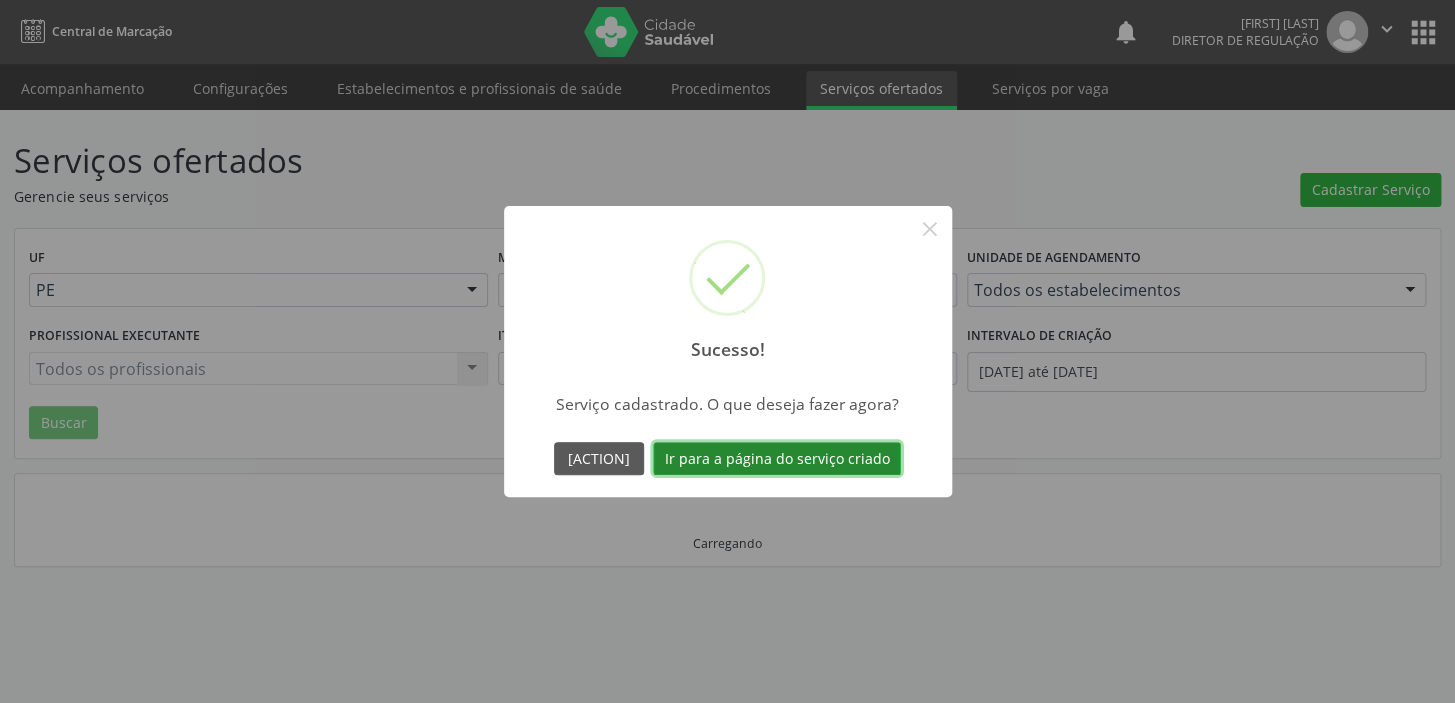 click on "Ir para a página do serviço criado" at bounding box center (777, 459) 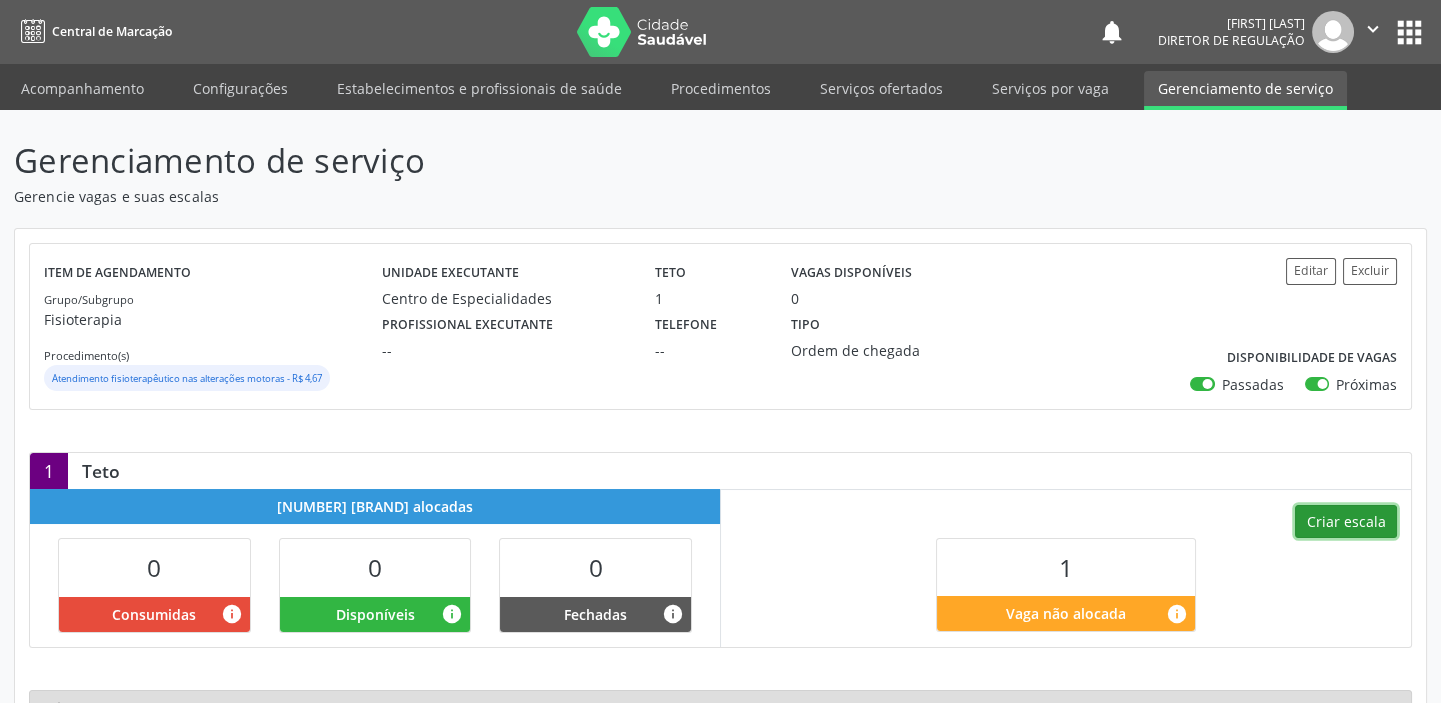 click on "Criar escala" at bounding box center [1346, 522] 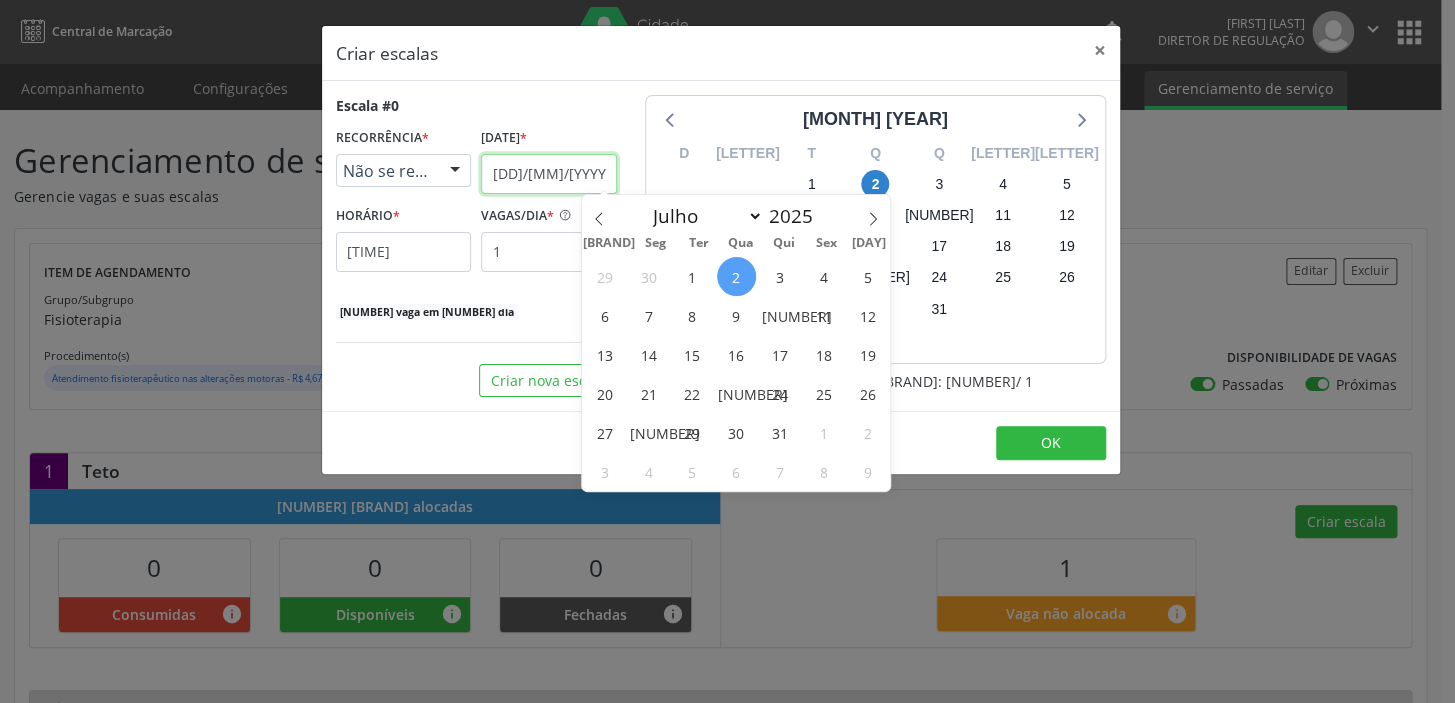 click on "[DD]/[MM]/[YYYY]" at bounding box center [549, 174] 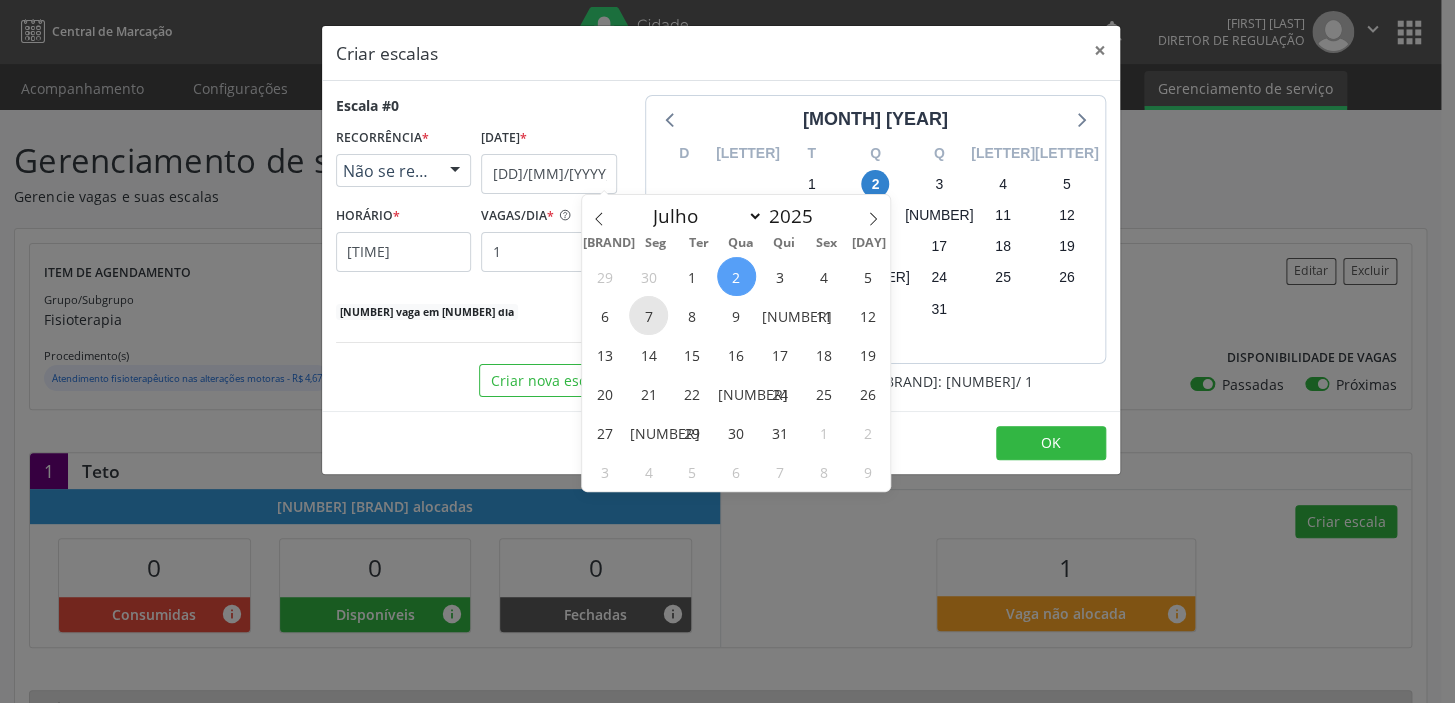 click on "7" at bounding box center [648, 315] 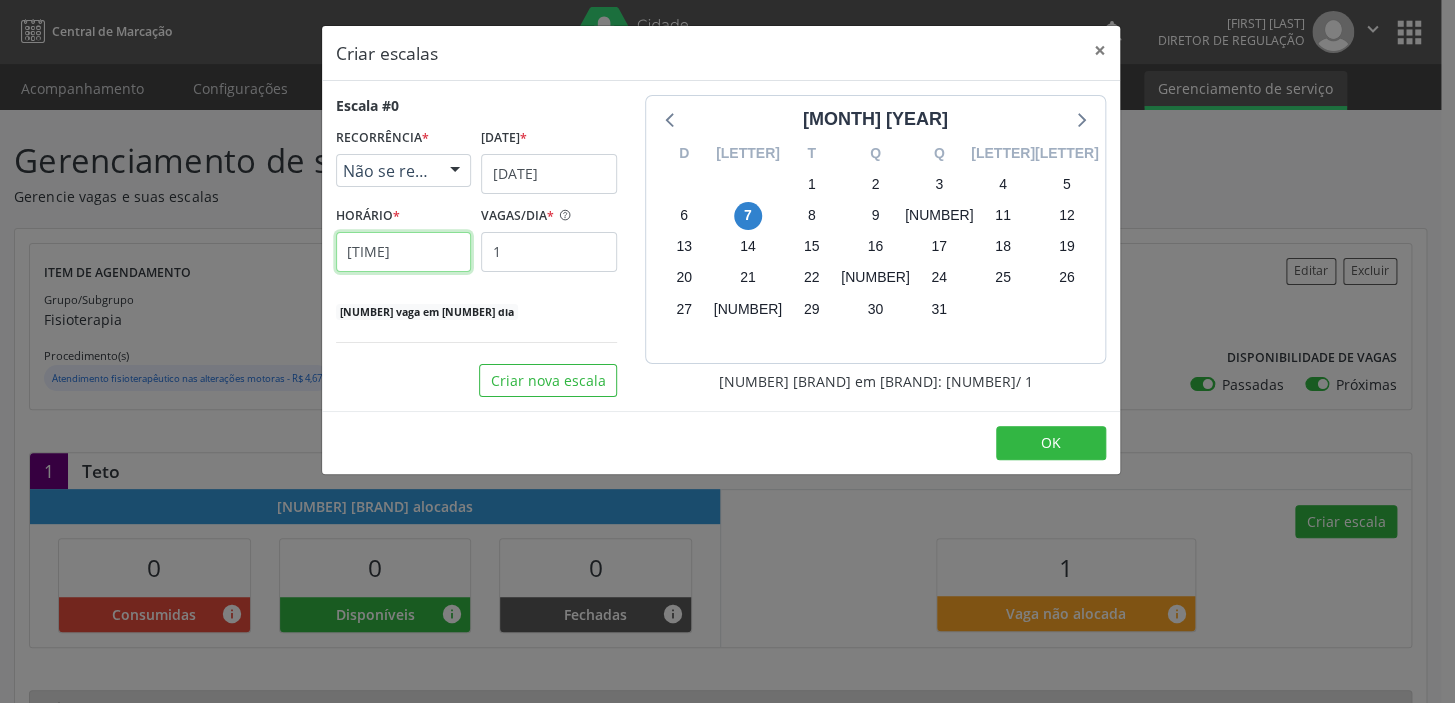 click on "[TIME]" at bounding box center (404, 252) 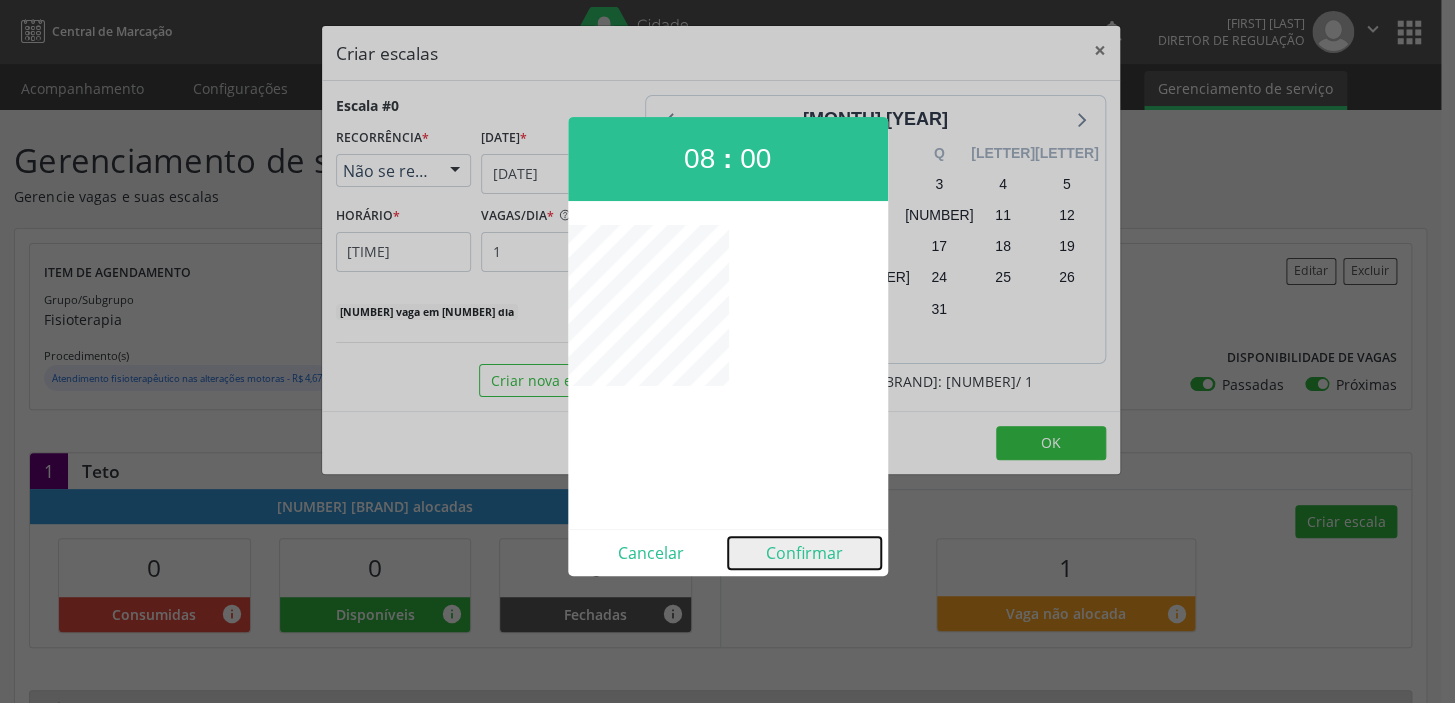 drag, startPoint x: 789, startPoint y: 559, endPoint x: 983, endPoint y: 499, distance: 203.0665 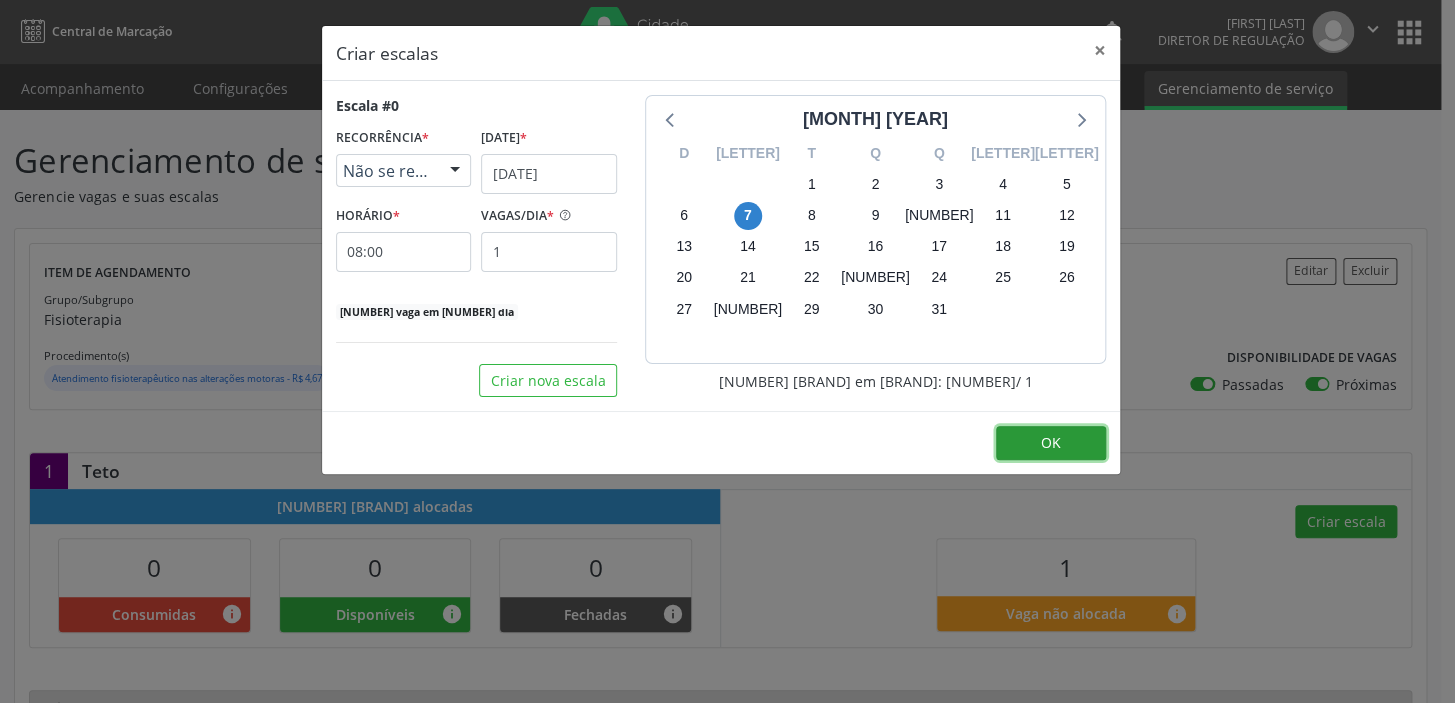 click on "OK" at bounding box center (1051, 442) 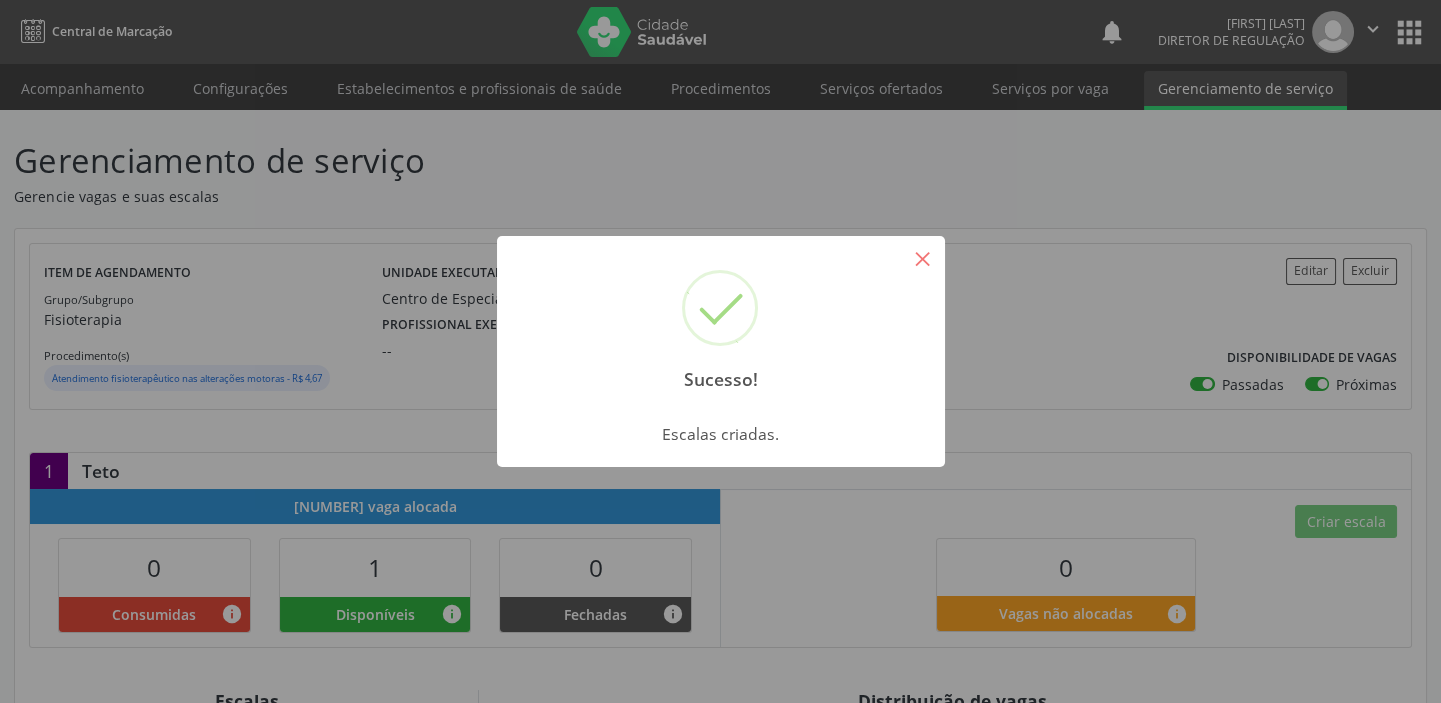 click on "×" at bounding box center [923, 258] 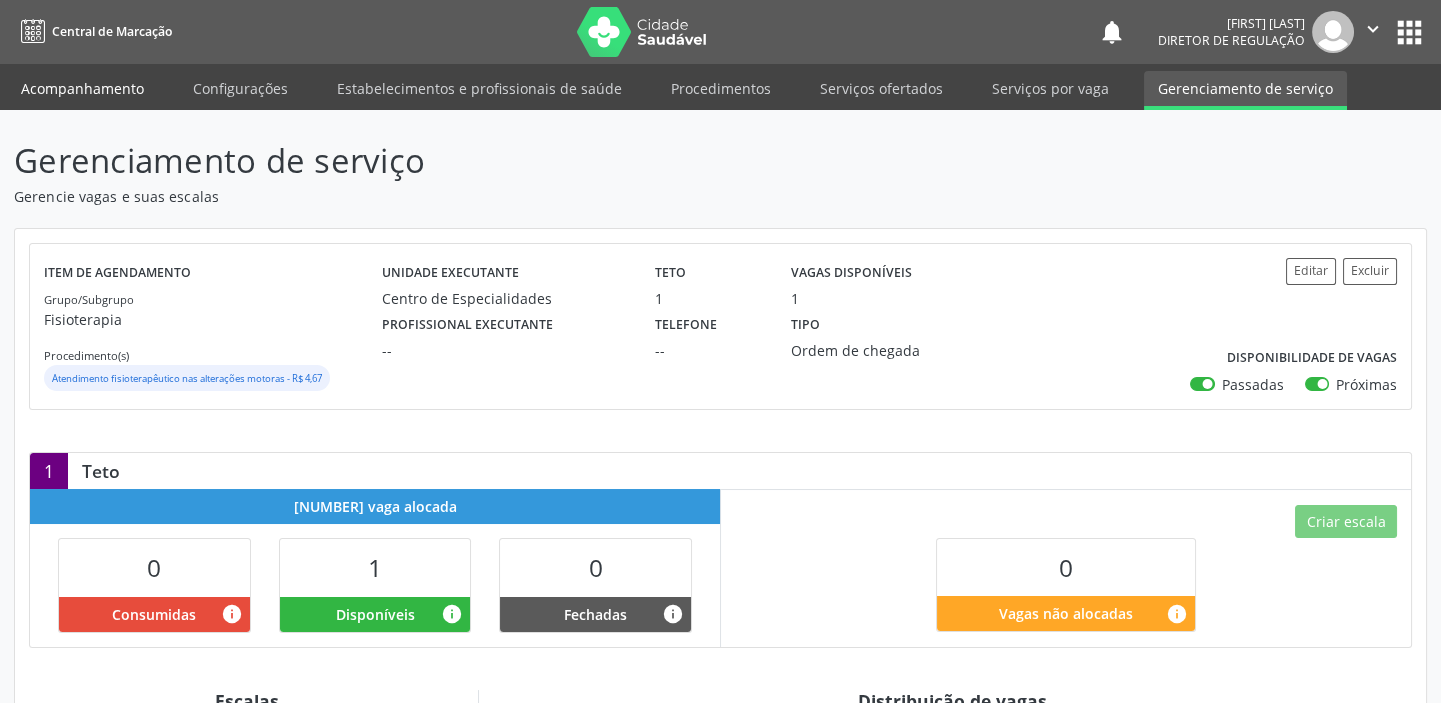 click on "Acompanhamento" at bounding box center [82, 88] 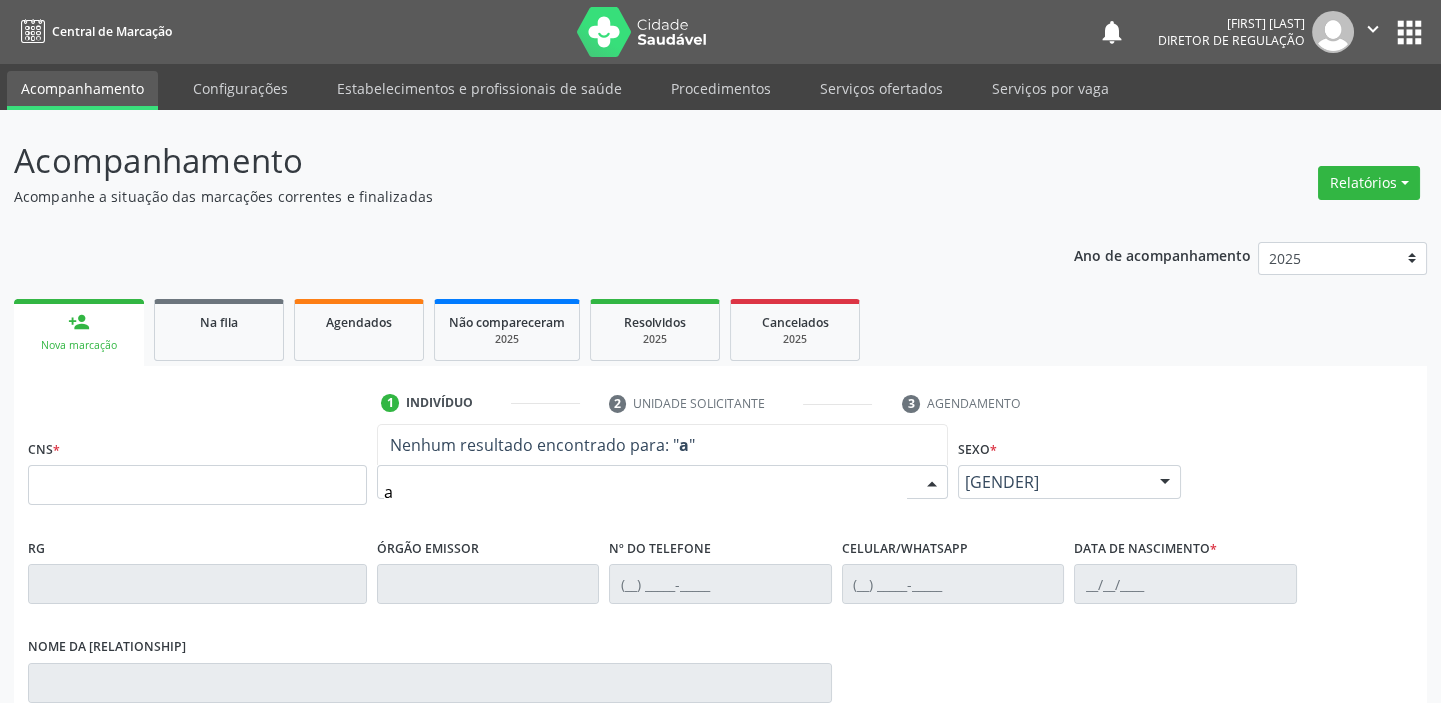 type on "ad" 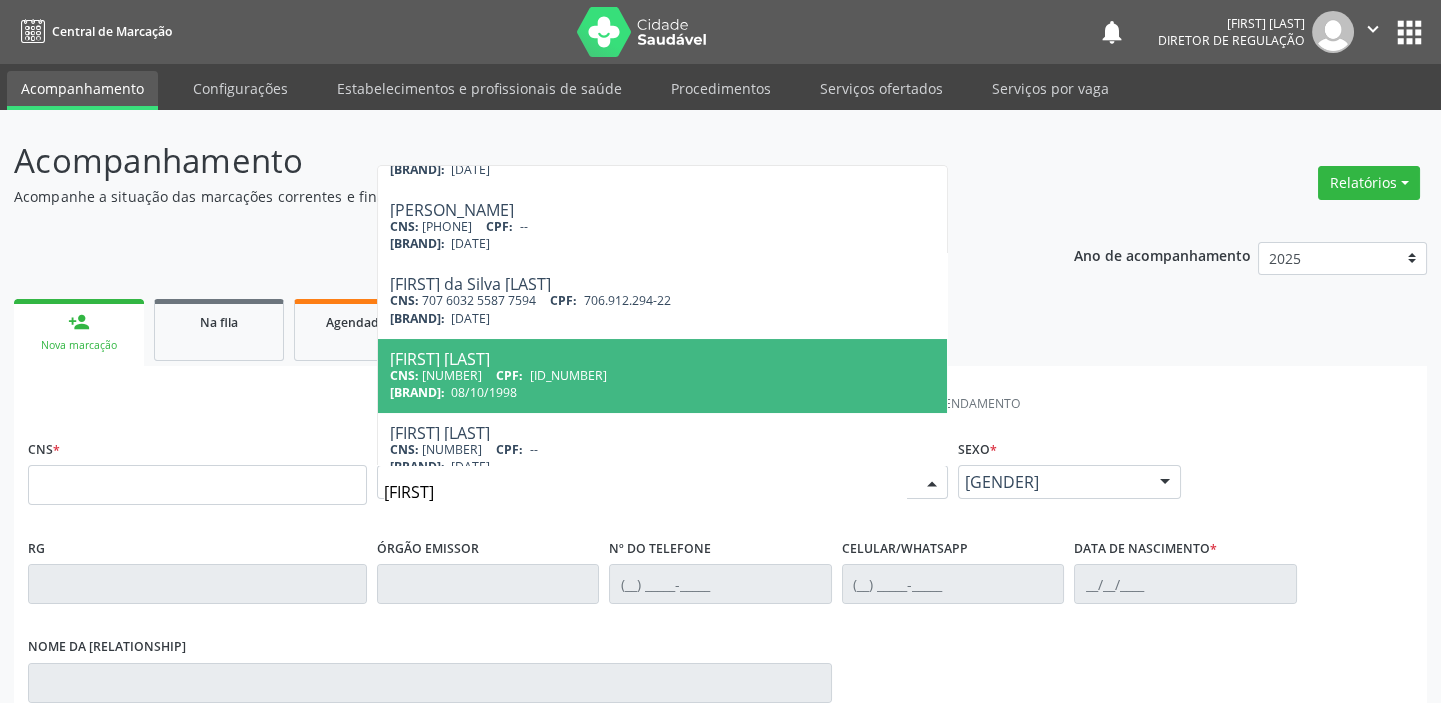 scroll, scrollTop: 454, scrollLeft: 0, axis: vertical 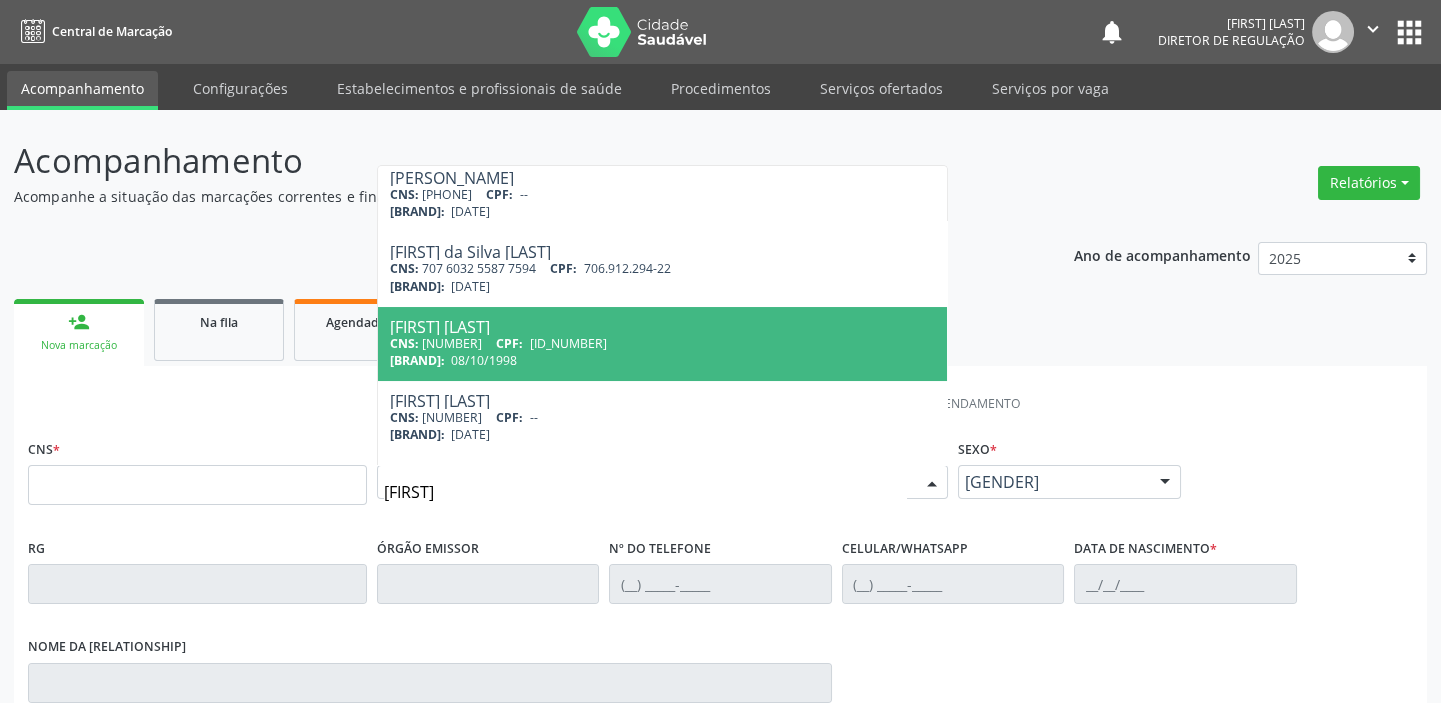 click on "Nascimento:
[DATE]" at bounding box center [662, 360] 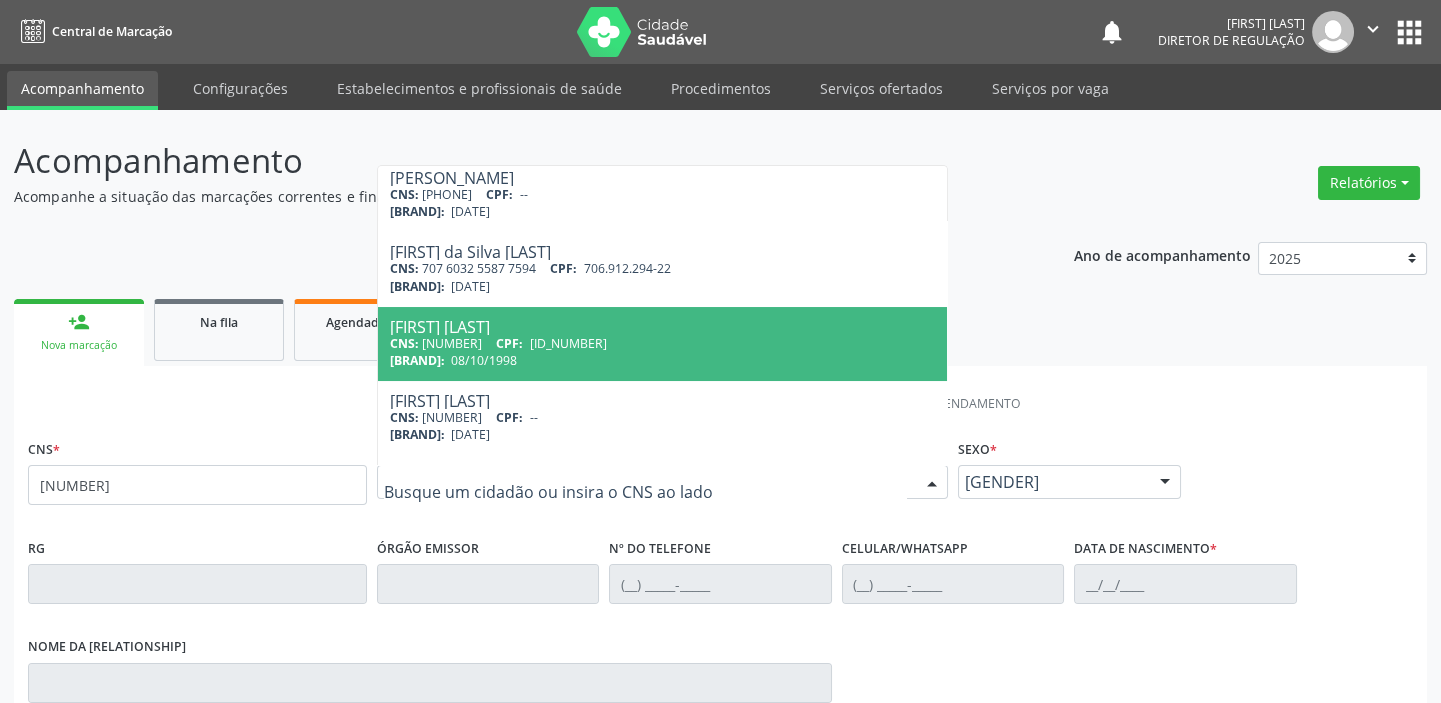 scroll, scrollTop: 0, scrollLeft: 0, axis: both 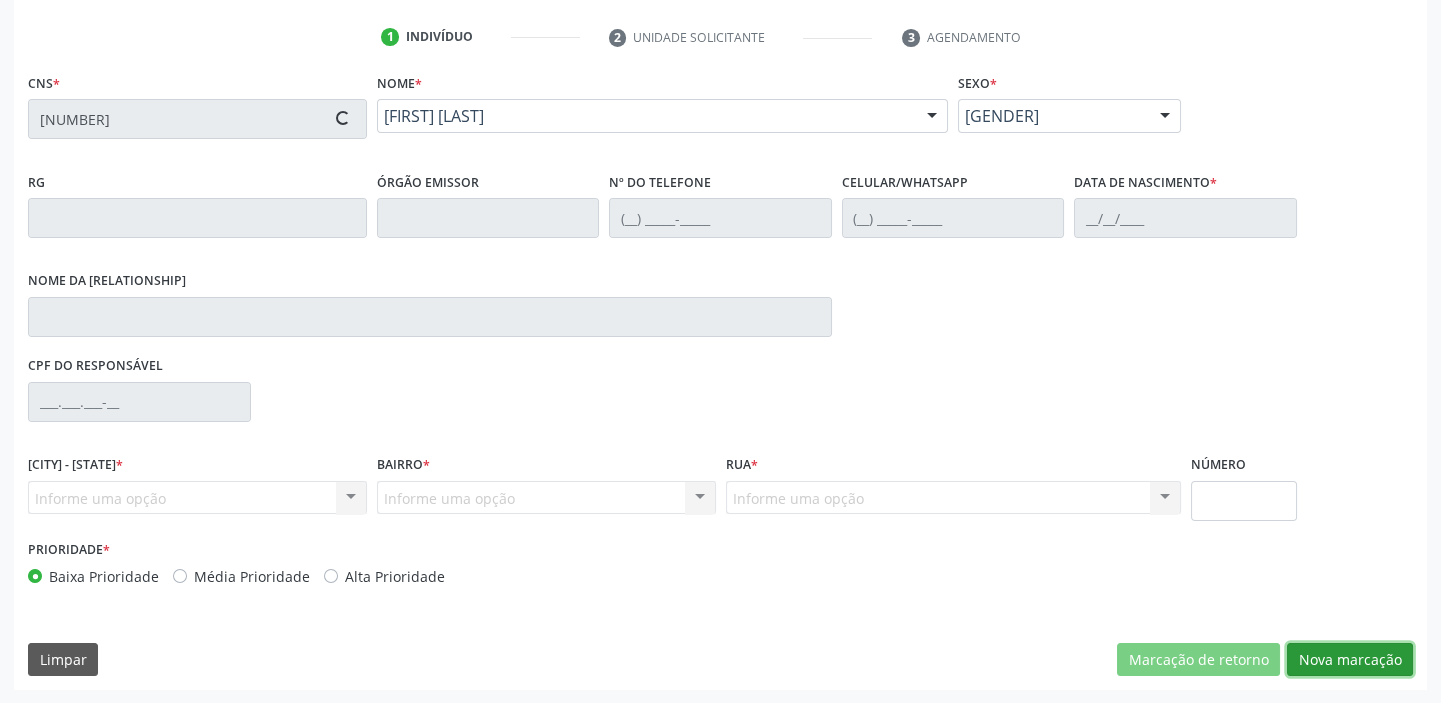 click on "Nova marcação" at bounding box center (1198, 660) 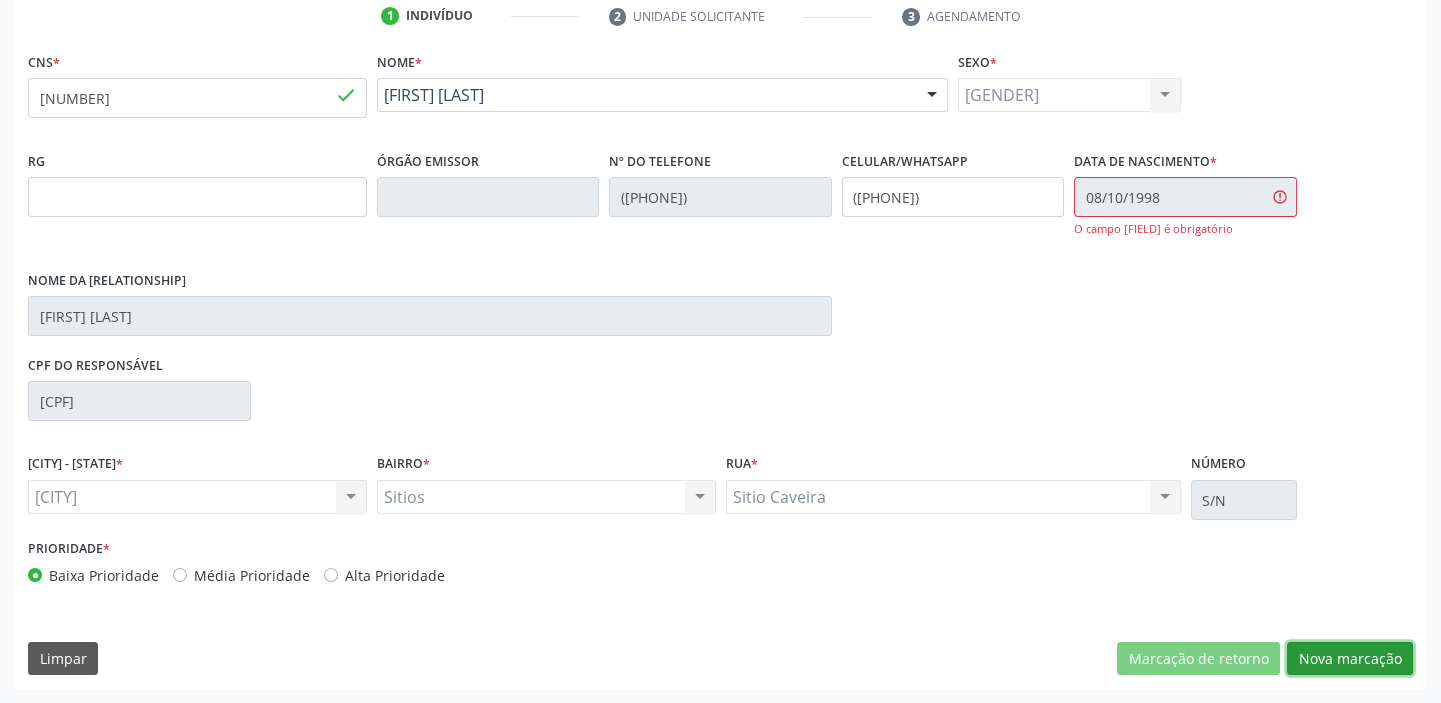 click on "Nova marcação" at bounding box center [1198, 659] 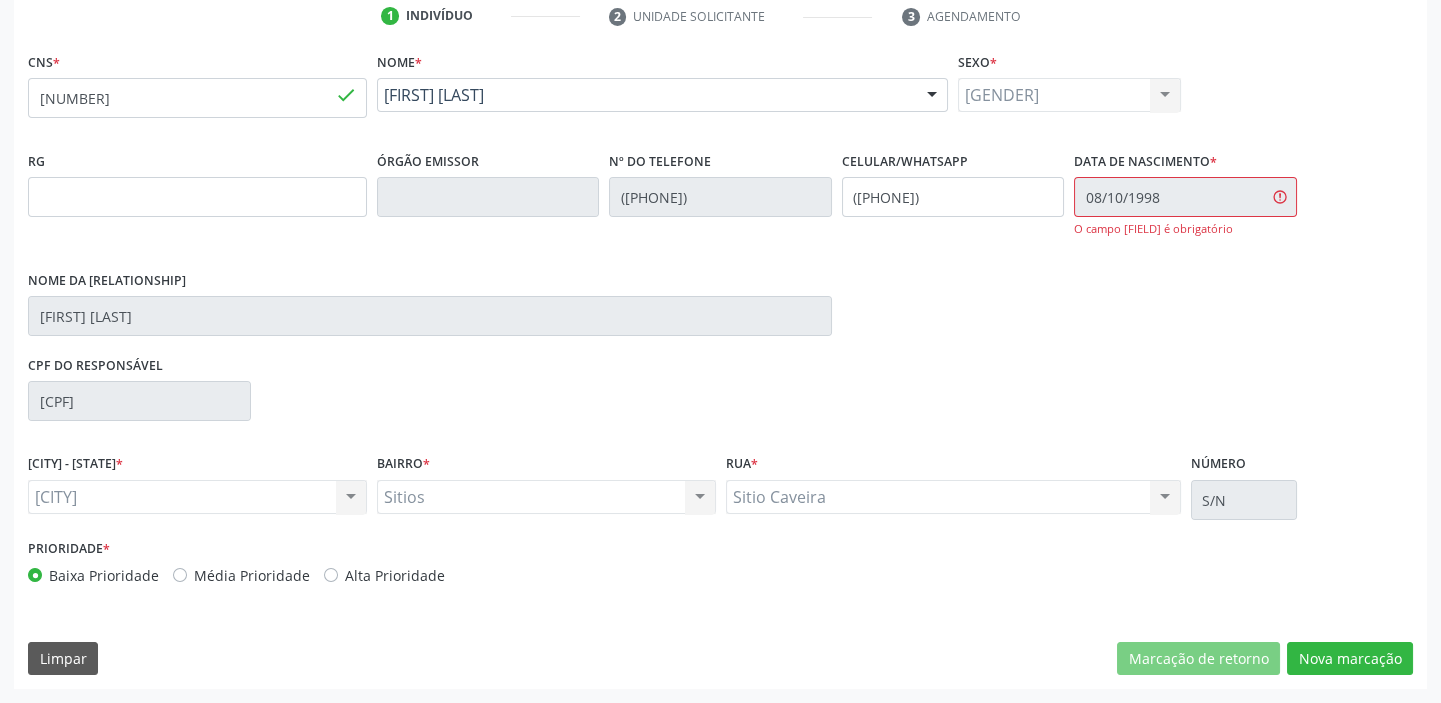scroll, scrollTop: 201, scrollLeft: 0, axis: vertical 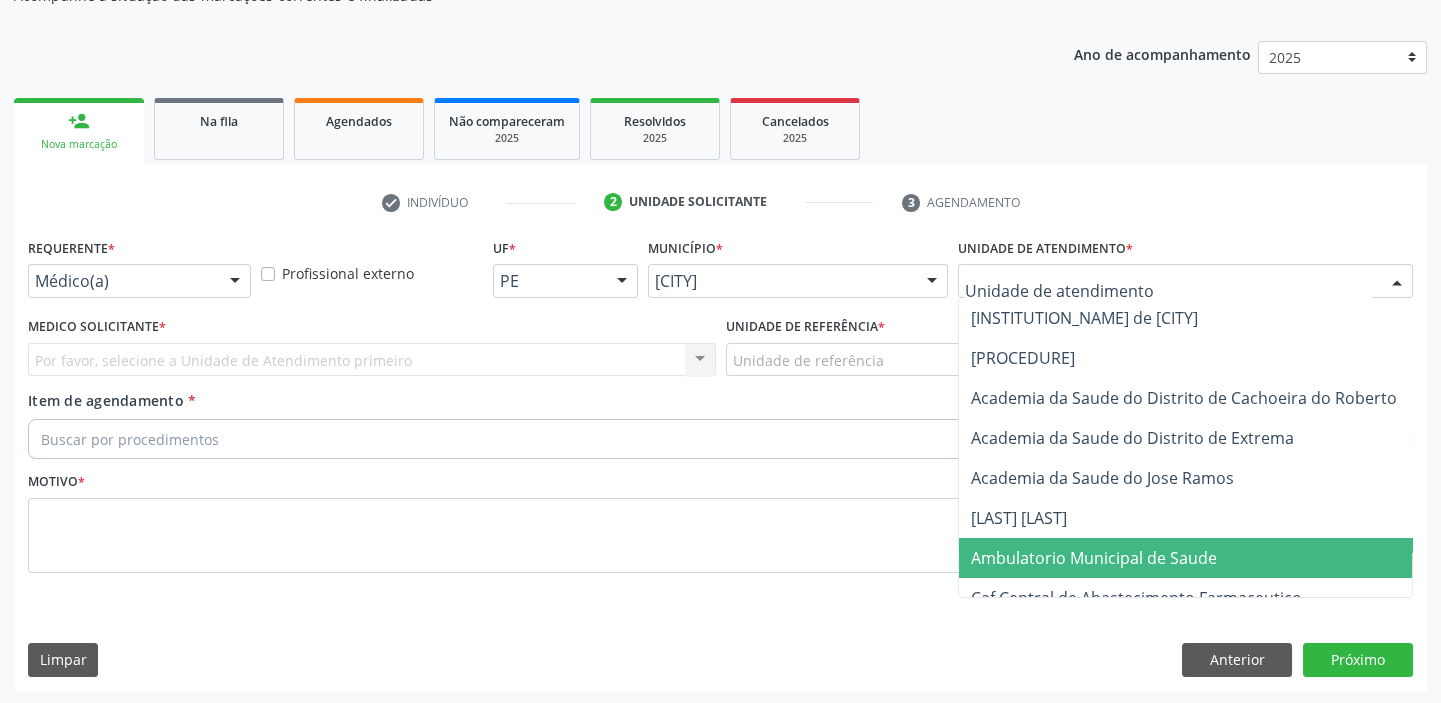 click on "Ambulatorio Municipal de Saude" at bounding box center (1094, 558) 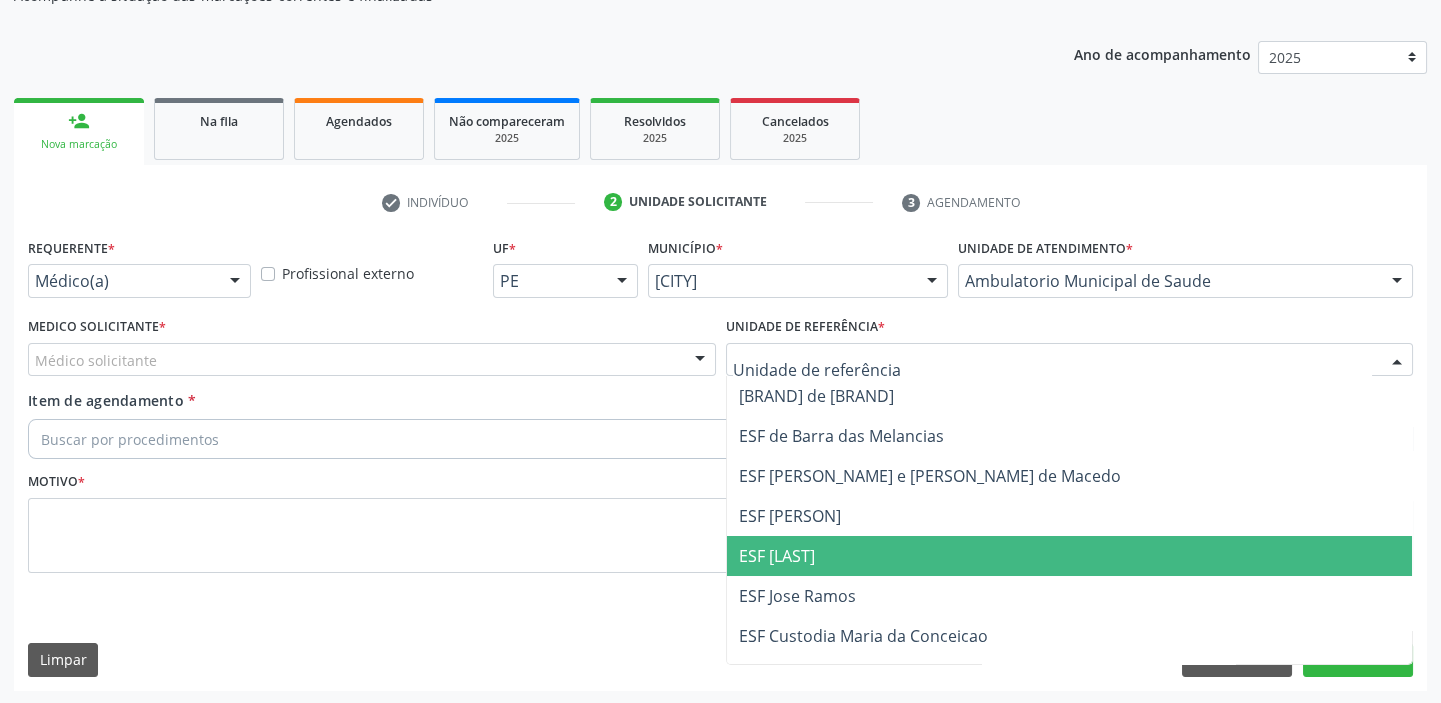 click on "ESF [LAST]" at bounding box center [777, 556] 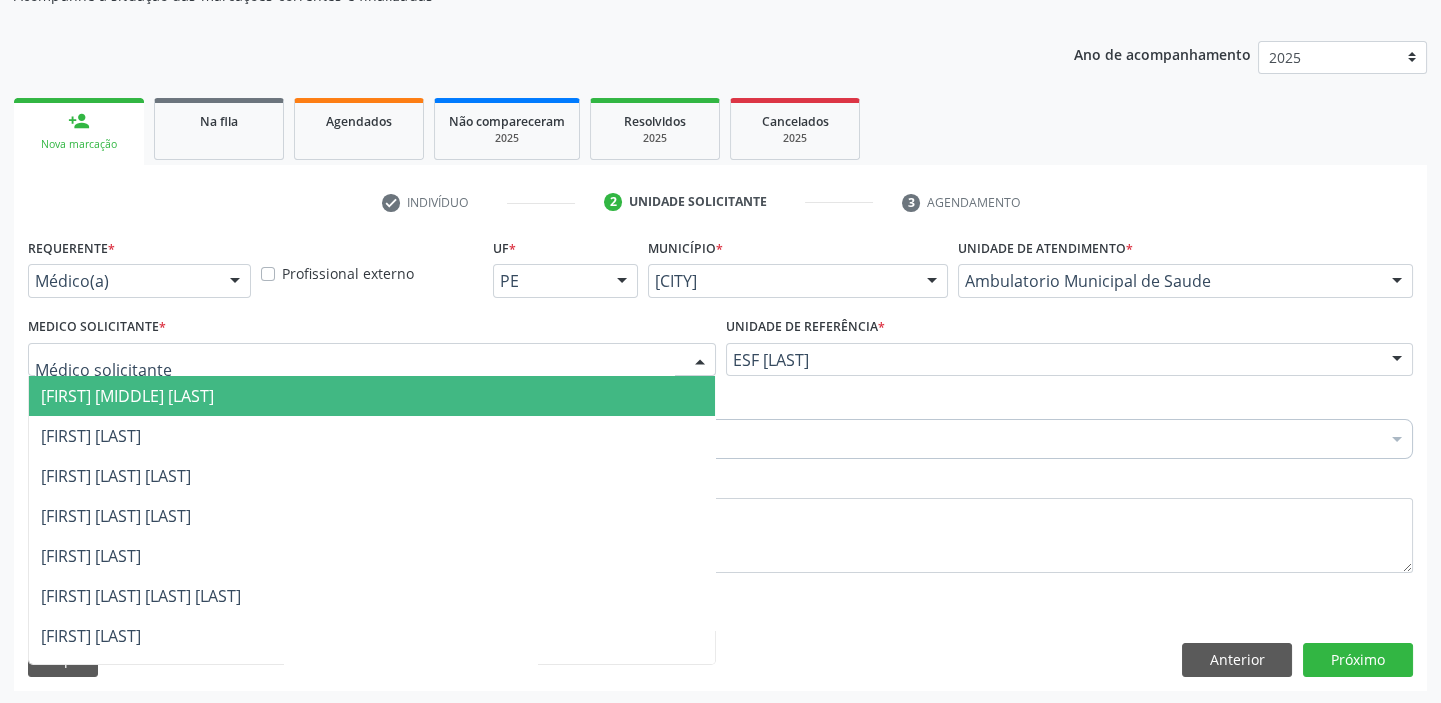 click on "[FIRST] [MIDDLE] [LAST]" at bounding box center (127, 396) 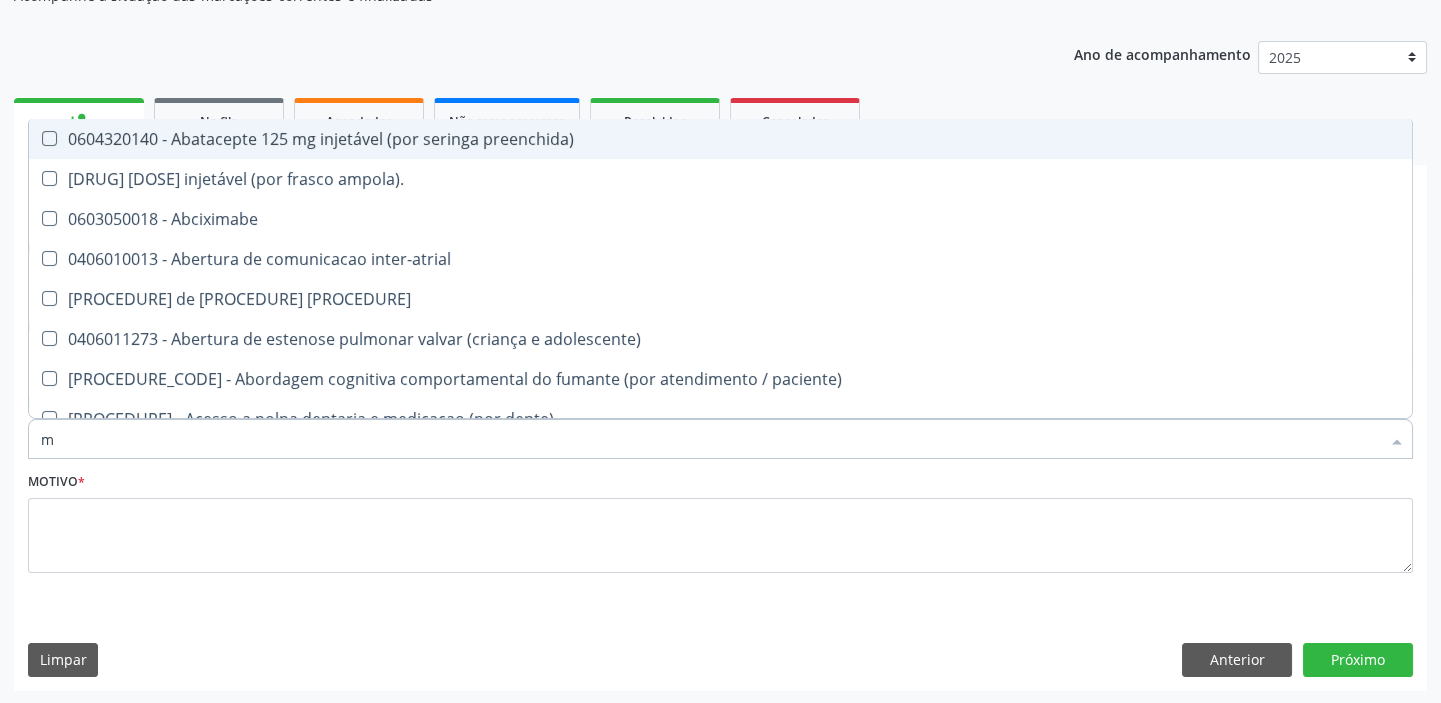 type on "[FIRST]" 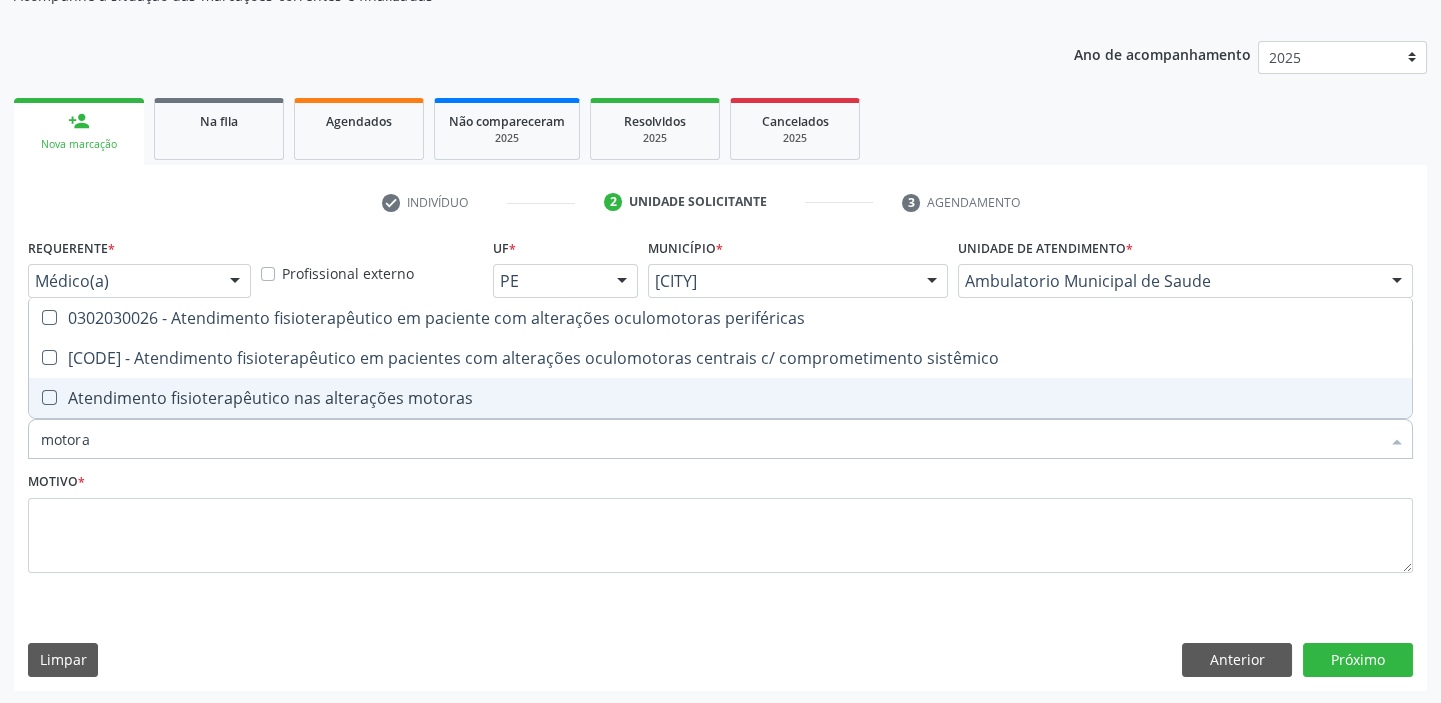 click on "Atendimento fisioterapêutico nas alterações motoras" at bounding box center (720, 398) 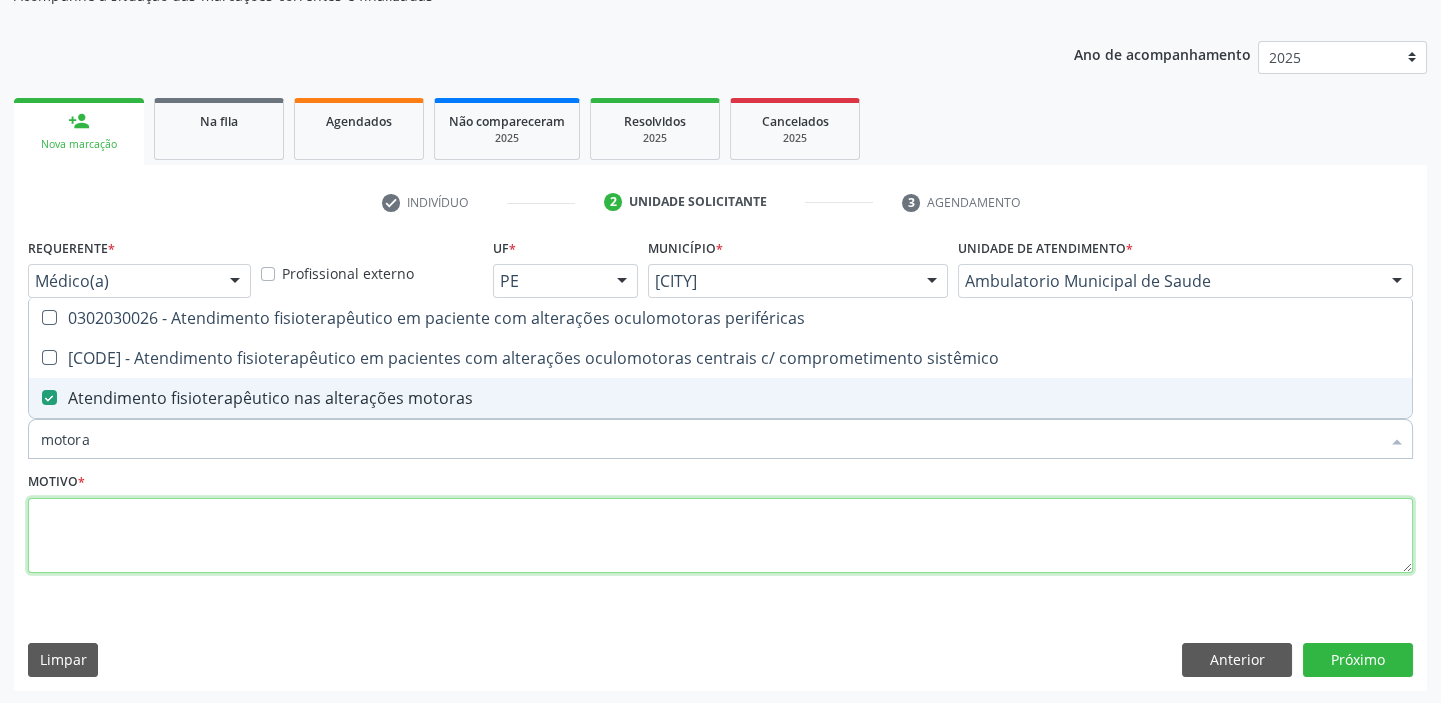 click at bounding box center (720, 536) 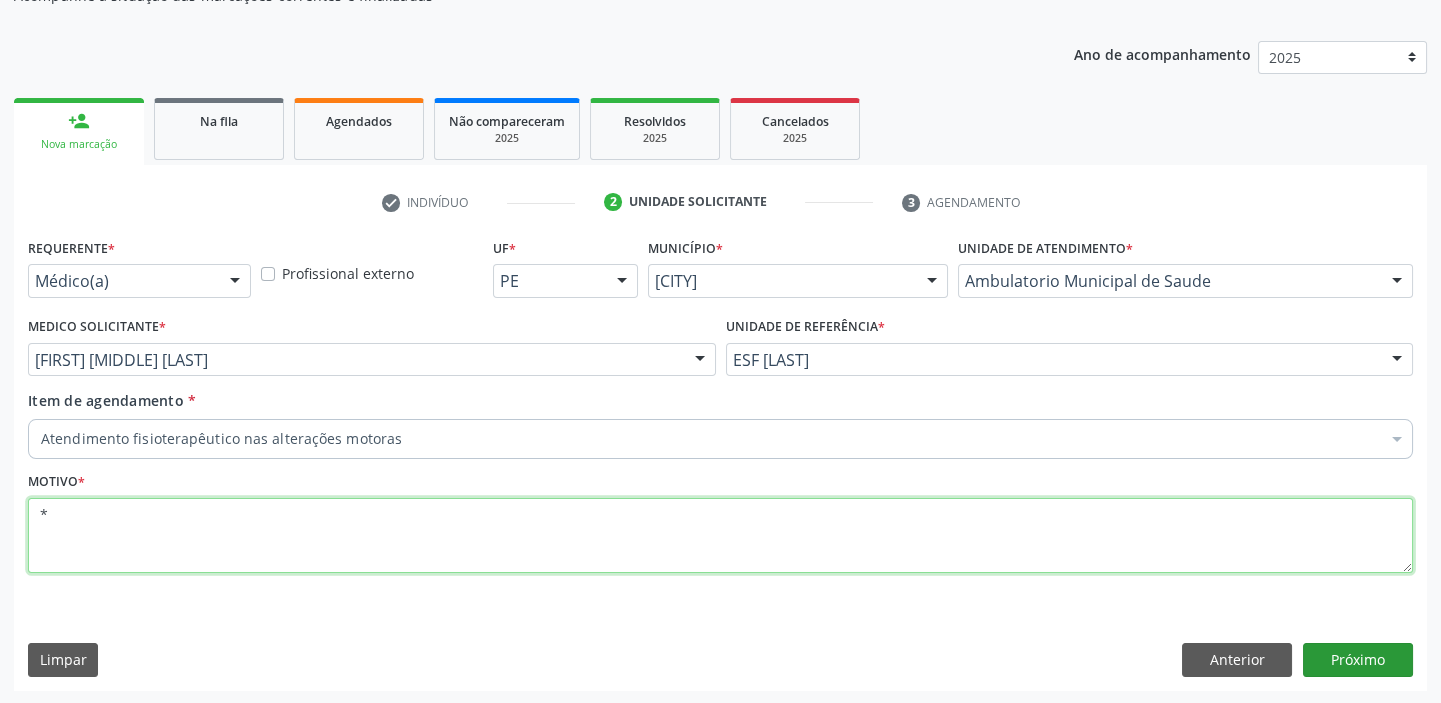 type on "*" 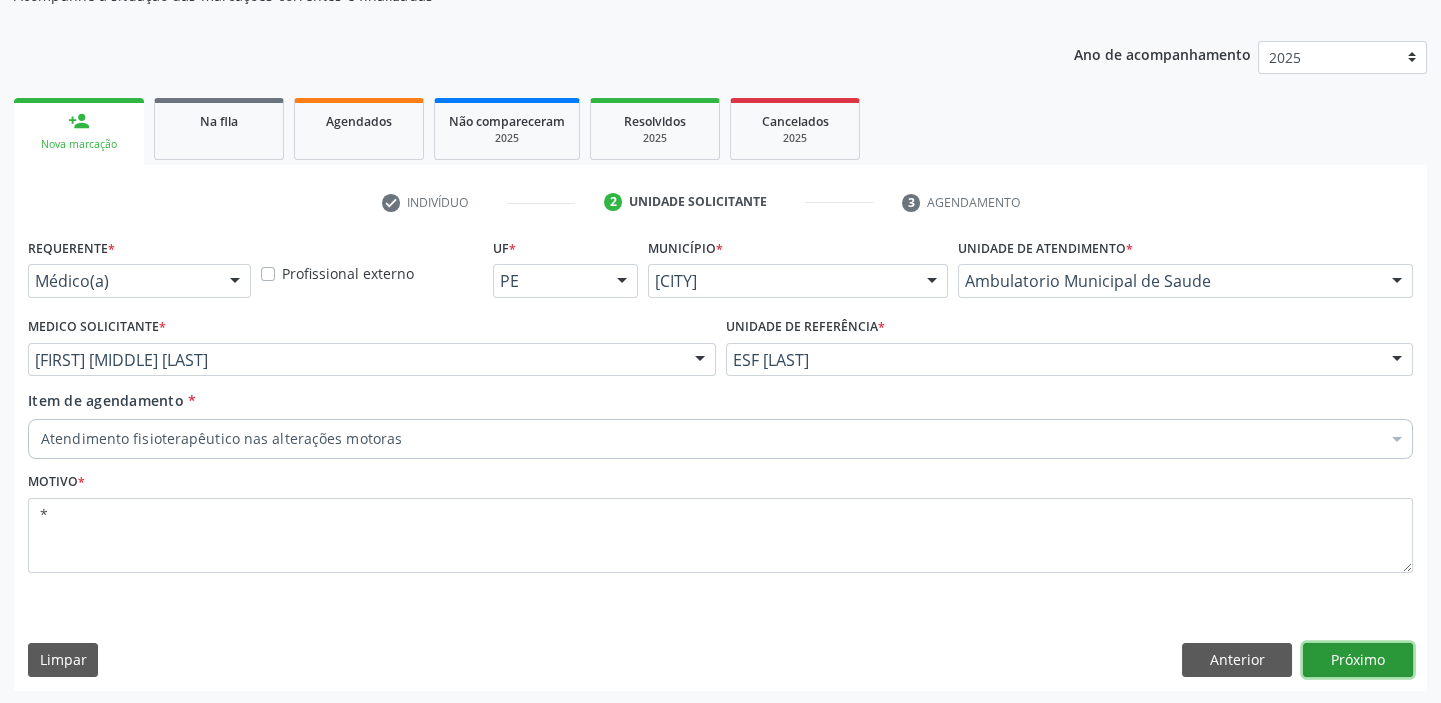 click on "Próximo" at bounding box center [1358, 660] 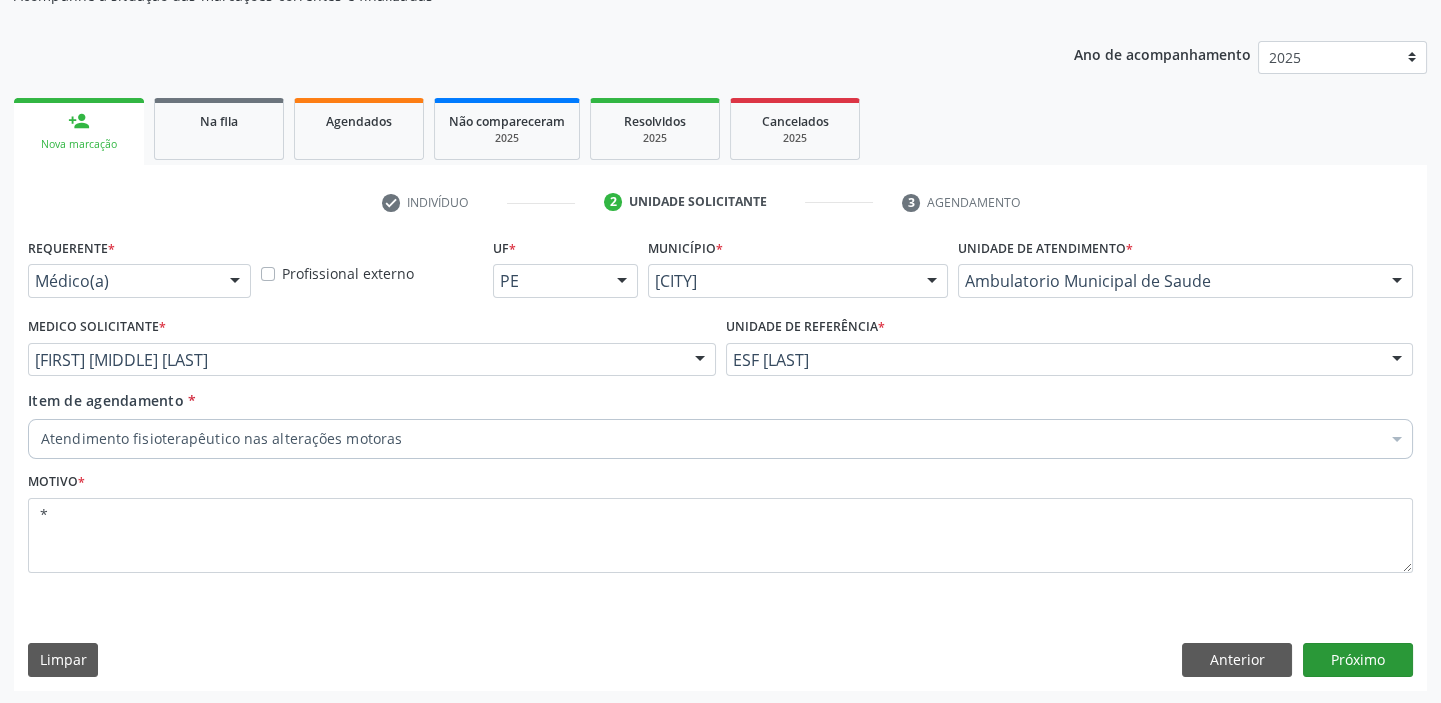 scroll, scrollTop: 166, scrollLeft: 0, axis: vertical 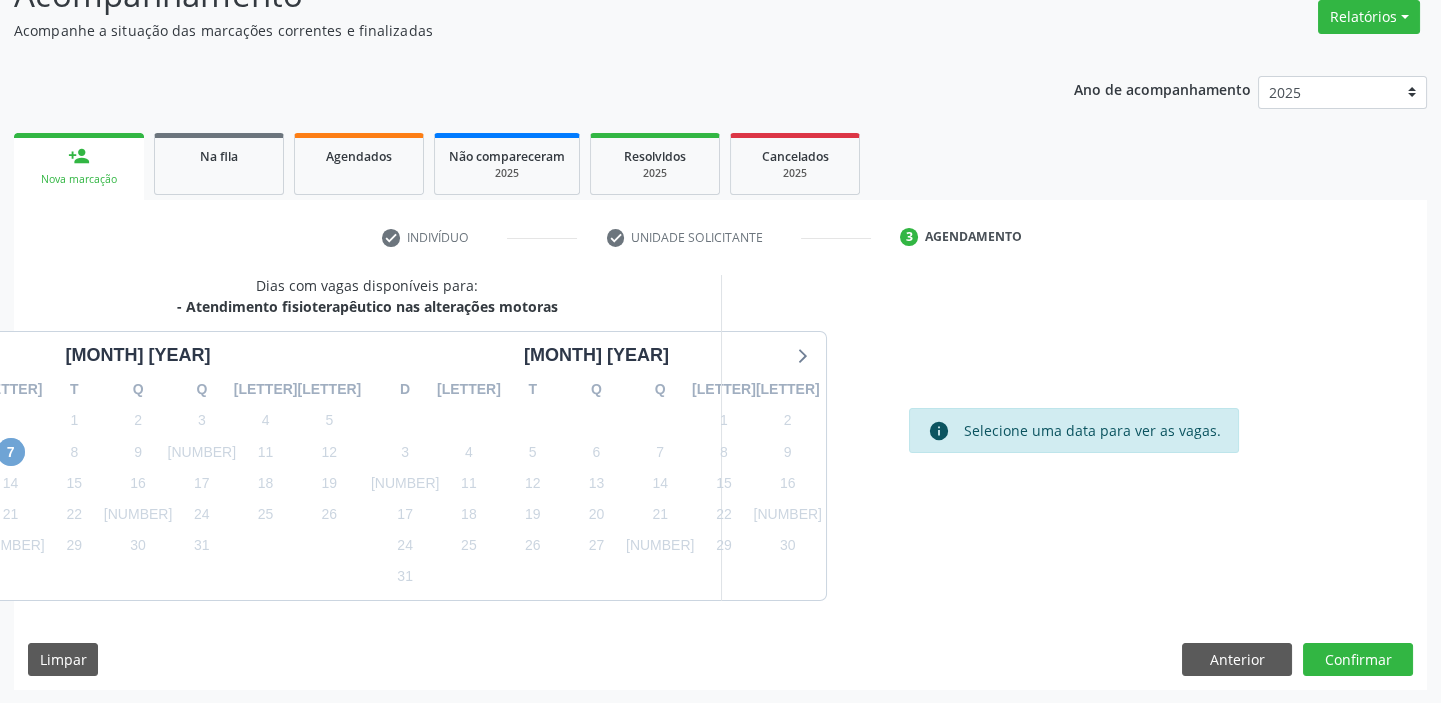 click on "7" at bounding box center [11, 452] 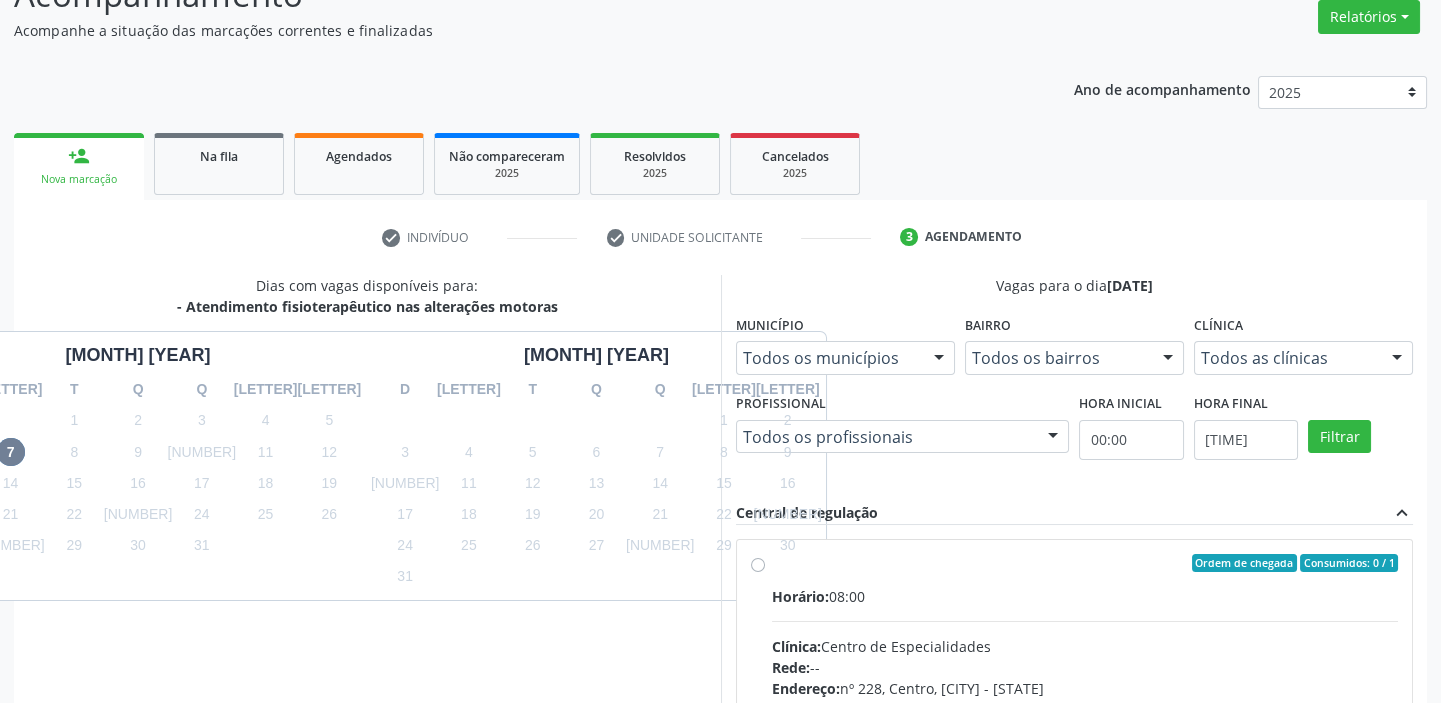 click on "Horário:   08:00
Clínica:  Centro de Especialidades
Rede:
--
Endereço:   nº 228, Centro, [CITY] - [STATE]
Telefone:   --
Profissional:
--
Informações adicionais sobre o atendimento
Idade de atendimento:
Sem restrição
Gênero(s) atendido(s):
Sem restrição
Informações adicionais:
--" at bounding box center [1085, 723] 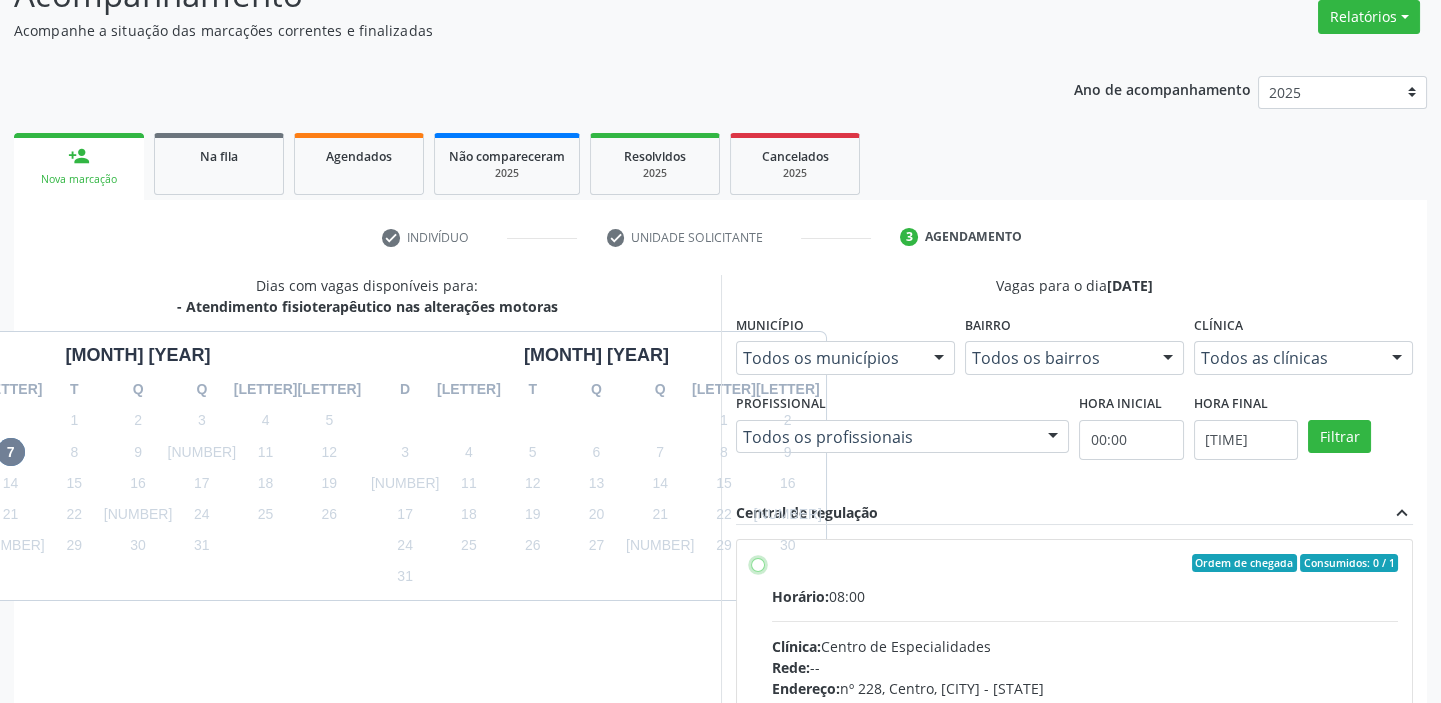 click on "Idade de atendimento:
Sem restrição
Gênero(s) atendido(s):
Sem restrição
Informações adicionais:
--" at bounding box center [758, 563] 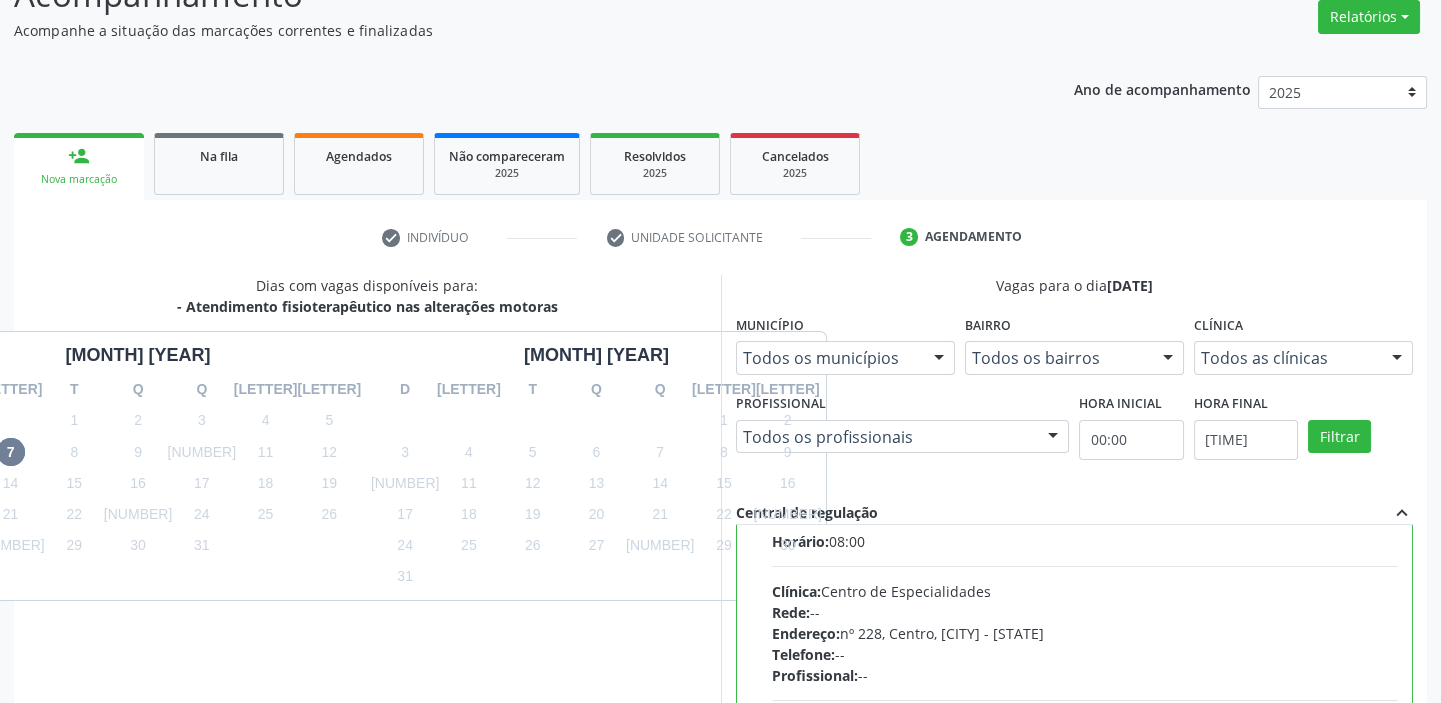 scroll, scrollTop: 99, scrollLeft: 0, axis: vertical 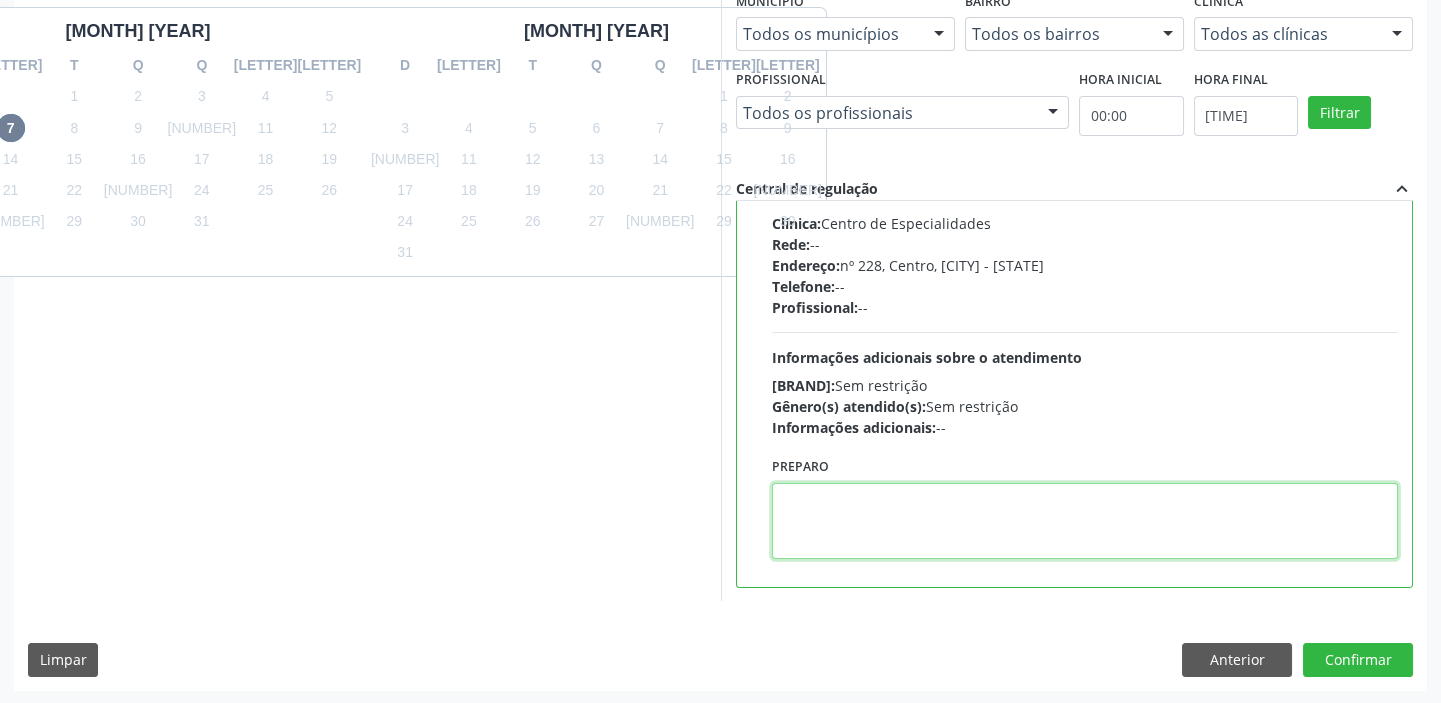 click at bounding box center [1085, 521] 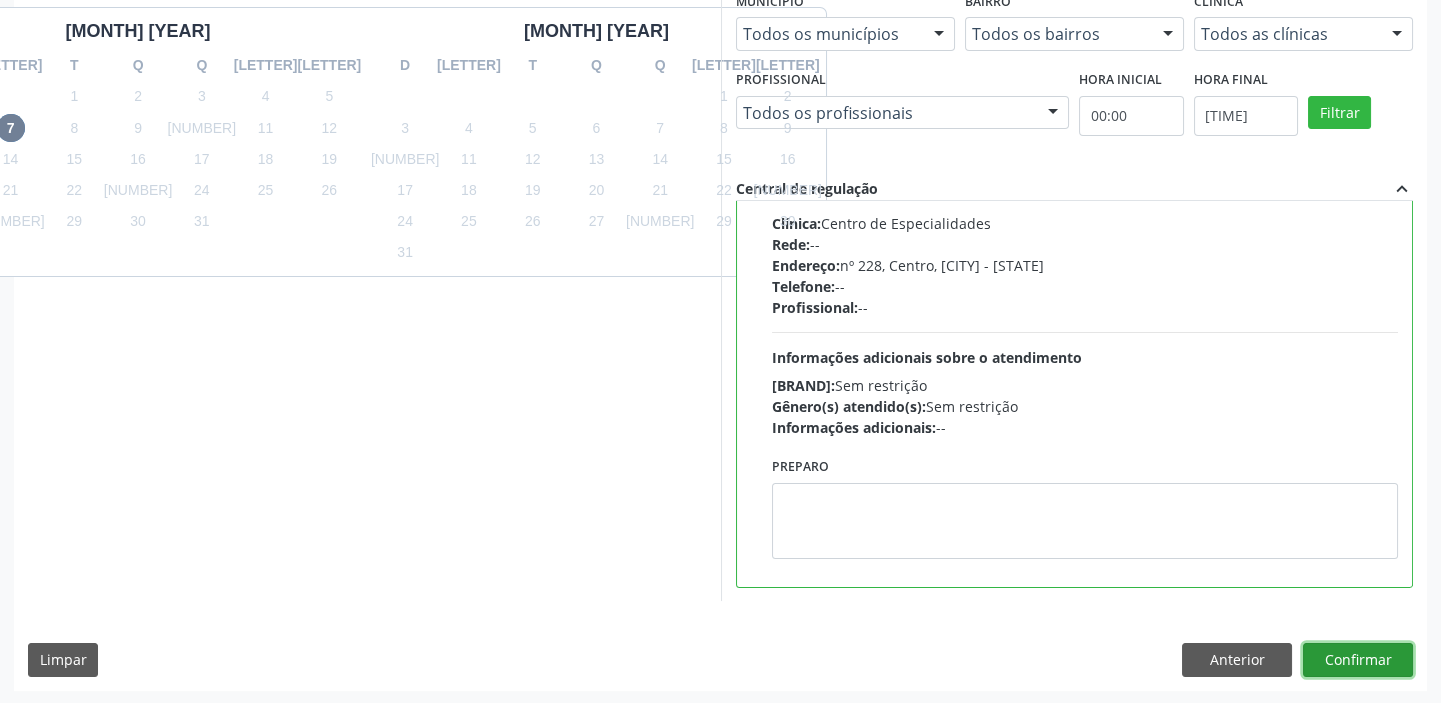 click on "Confirmar" at bounding box center [1358, 660] 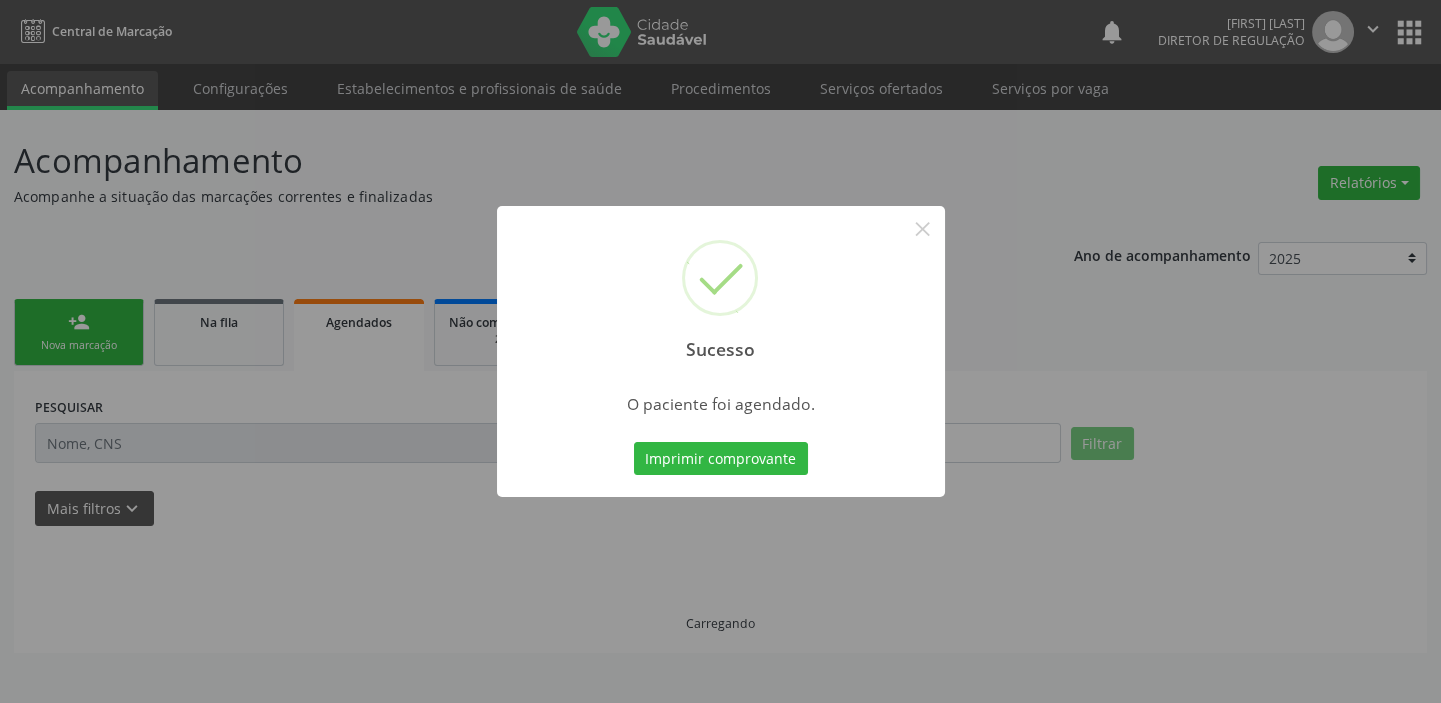 scroll, scrollTop: 0, scrollLeft: 0, axis: both 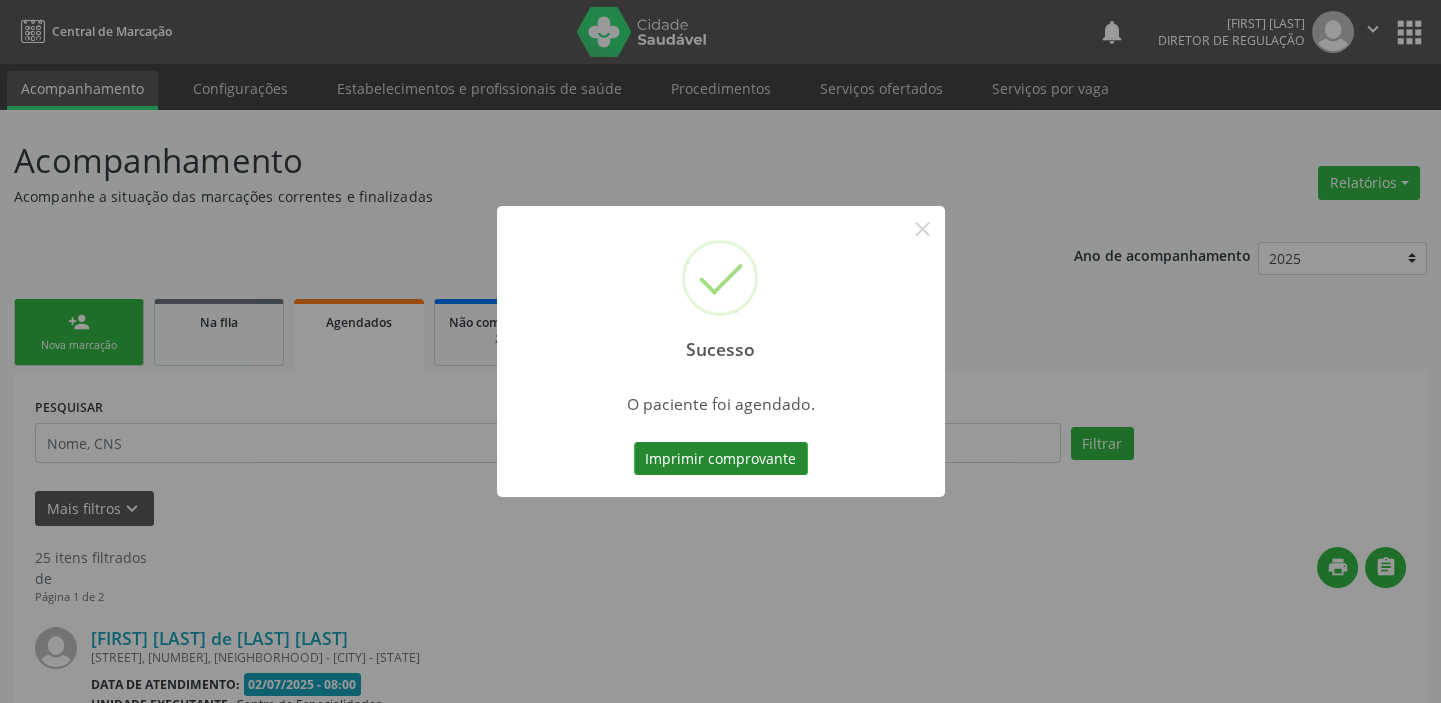 click on "Imprimir comprovante" at bounding box center [721, 459] 